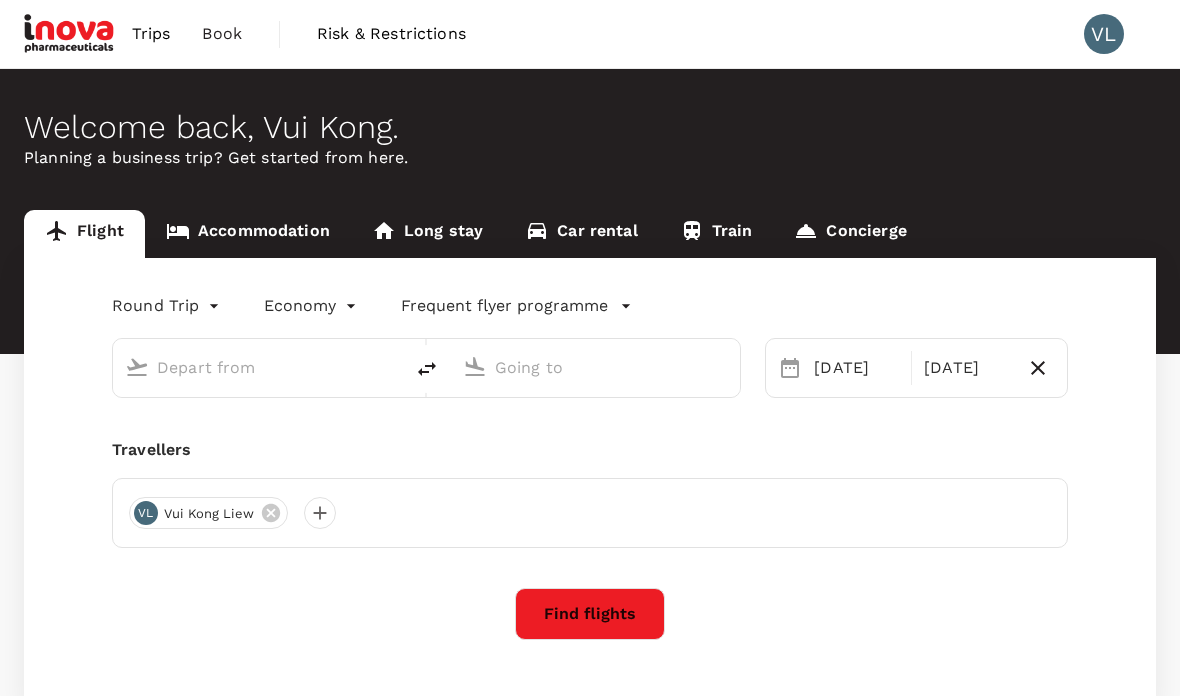 scroll, scrollTop: 0, scrollLeft: 0, axis: both 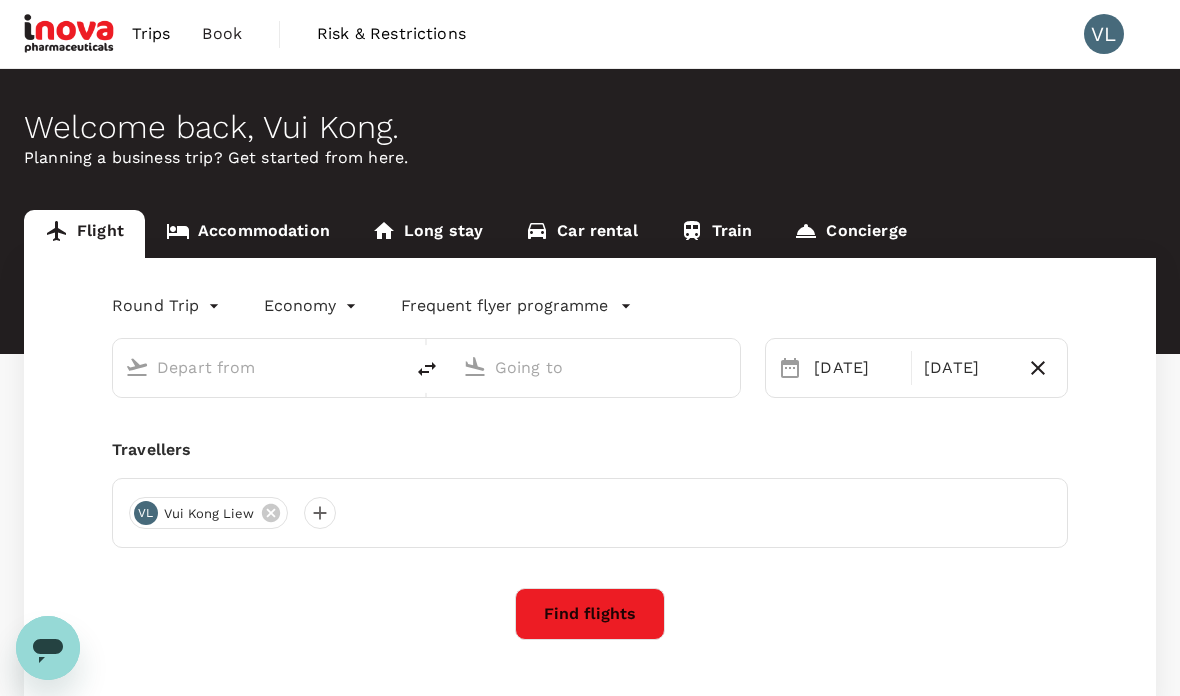 type on "Kota Kinabalu Intl (BKI)" 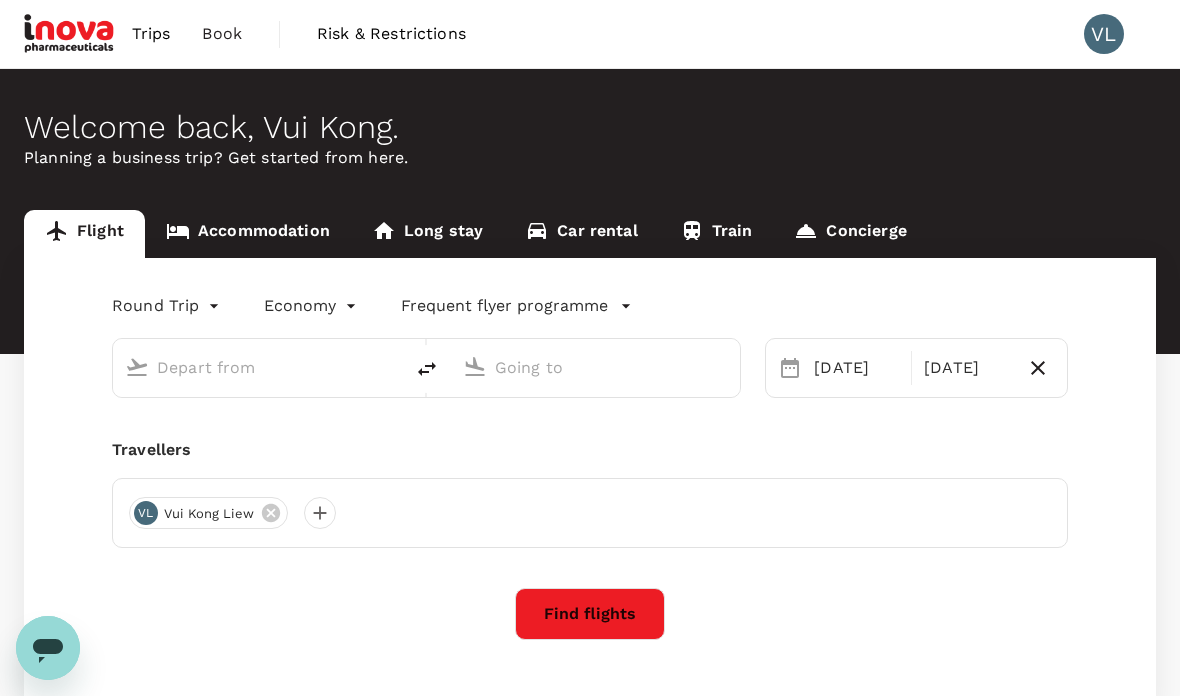 type on "Sandakan (SDK)" 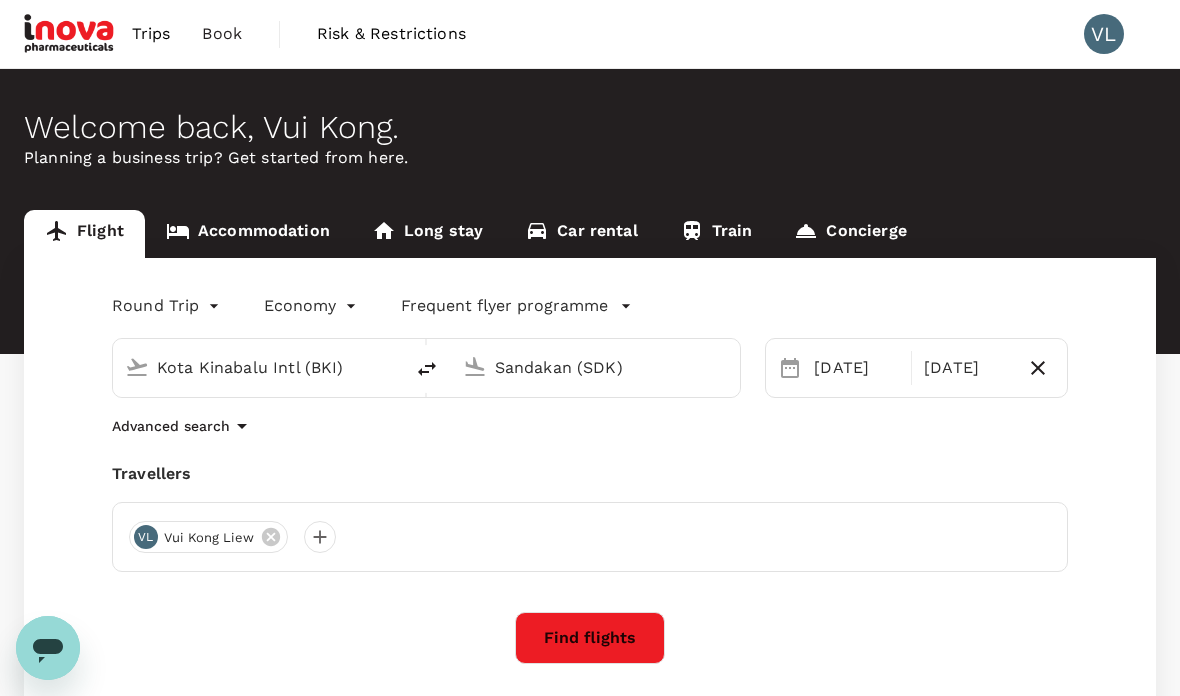 type 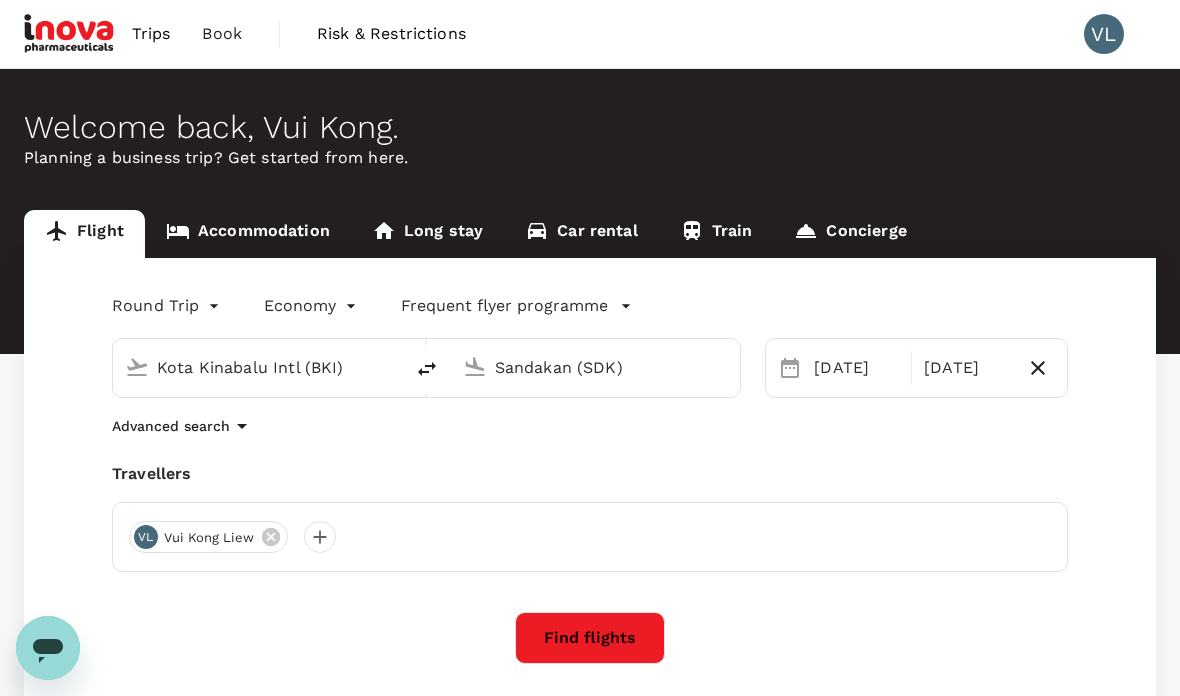 type 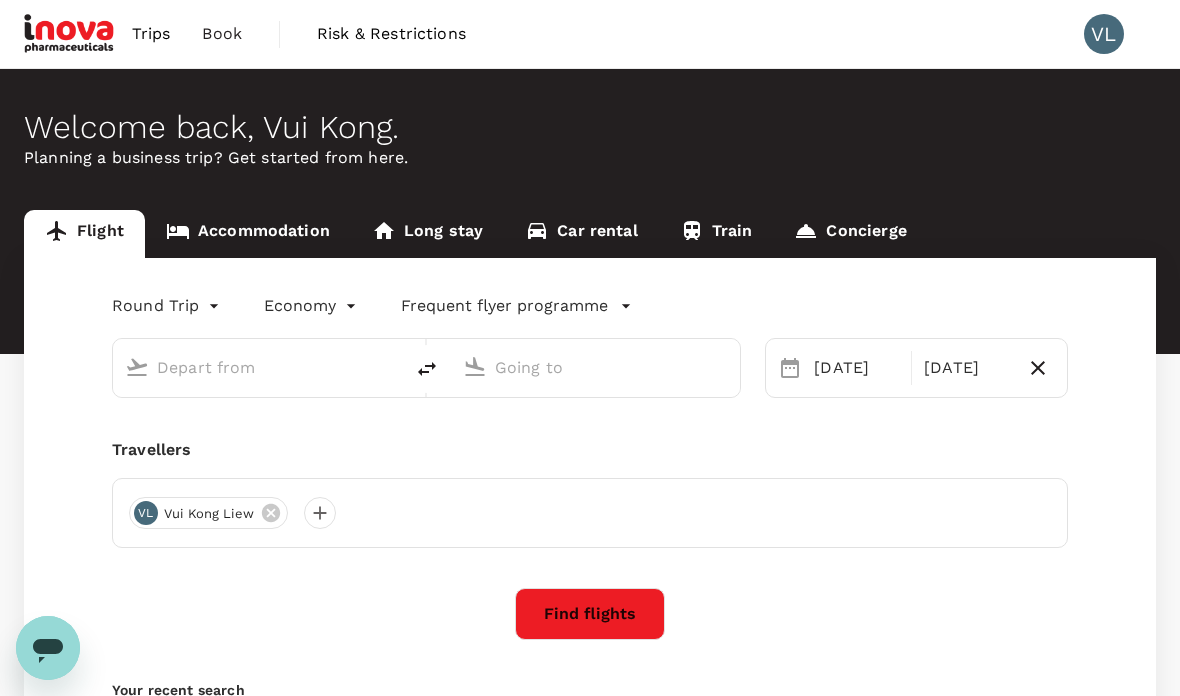 type on "Kota Kinabalu Intl (BKI)" 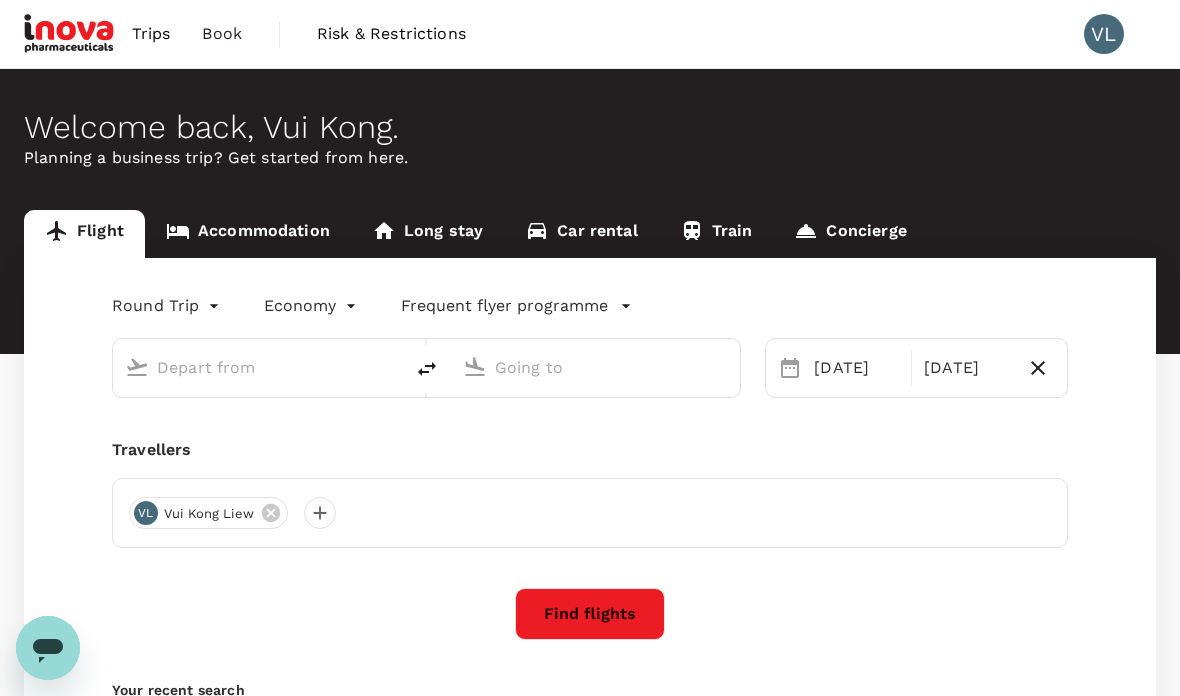 type on "Sandakan (SDK)" 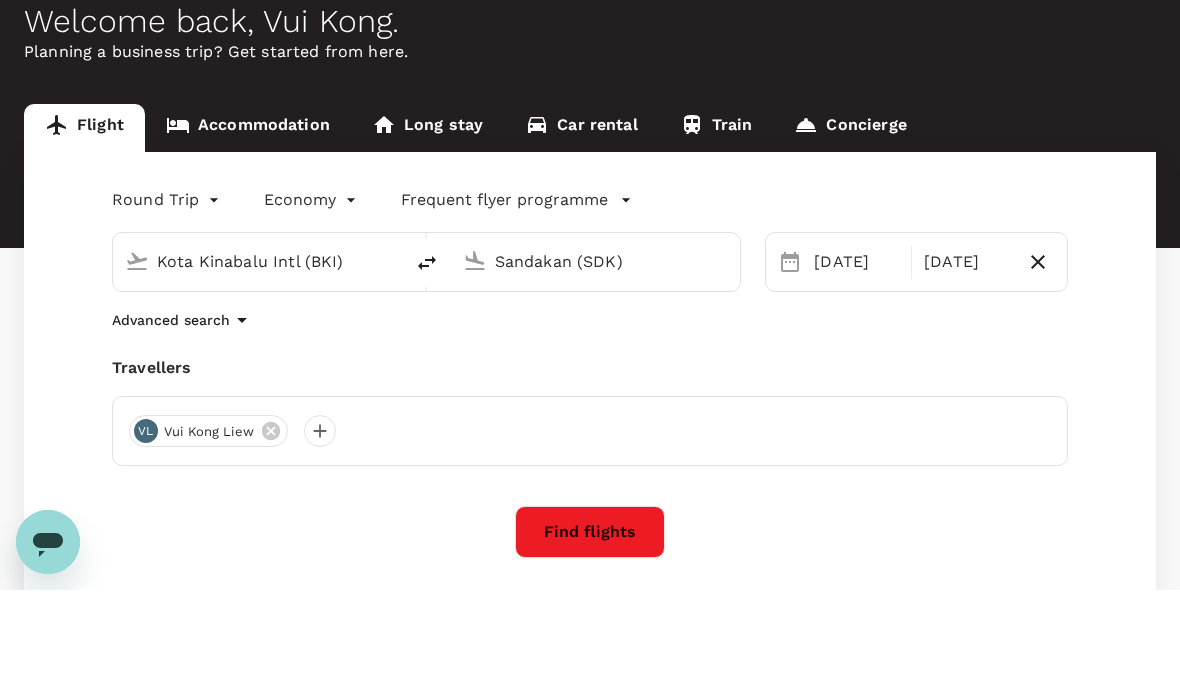click on "Find flights" at bounding box center (590, 638) 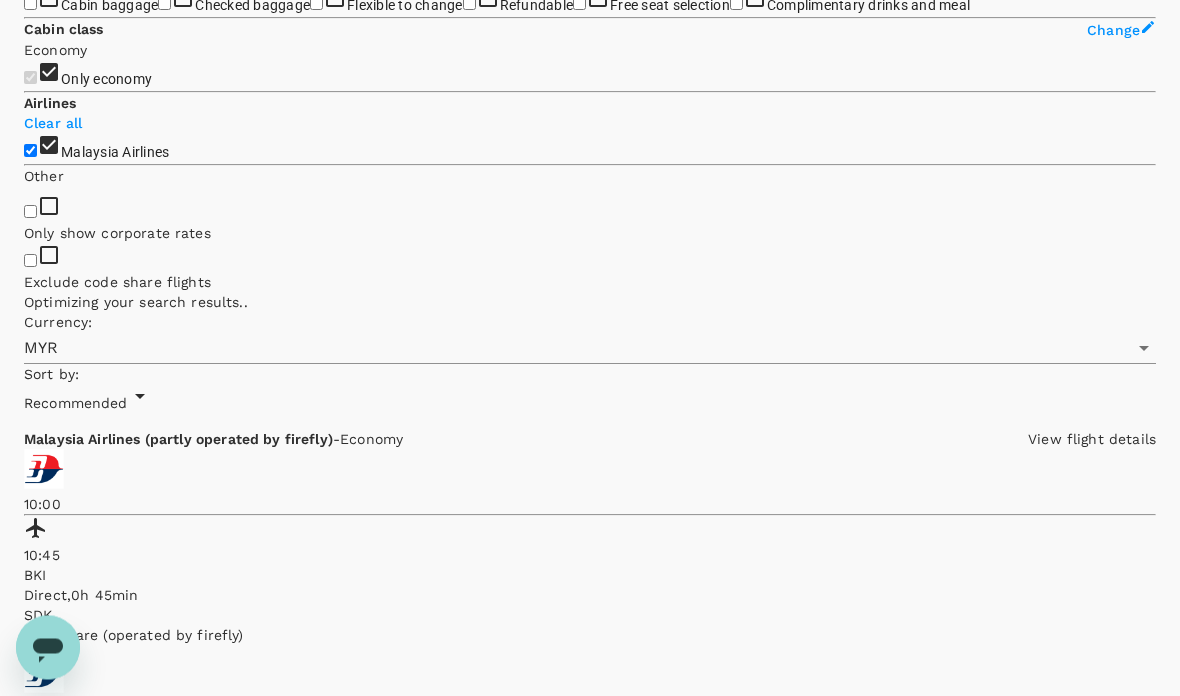 scroll, scrollTop: 0, scrollLeft: 0, axis: both 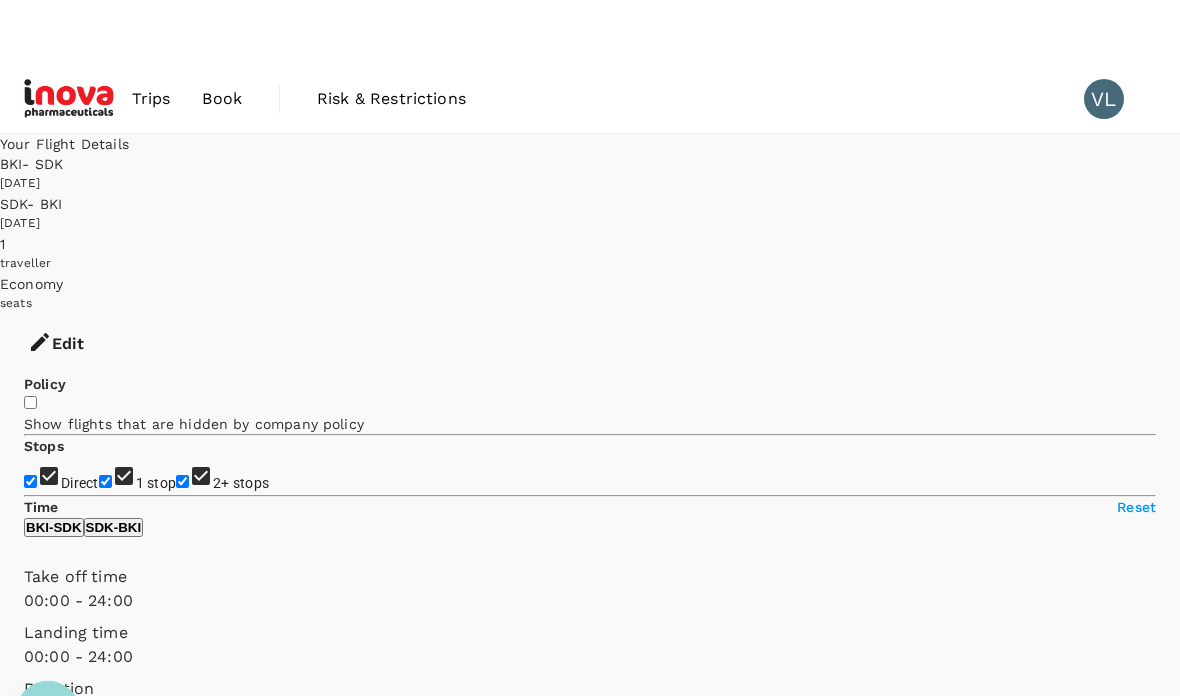 type on "485" 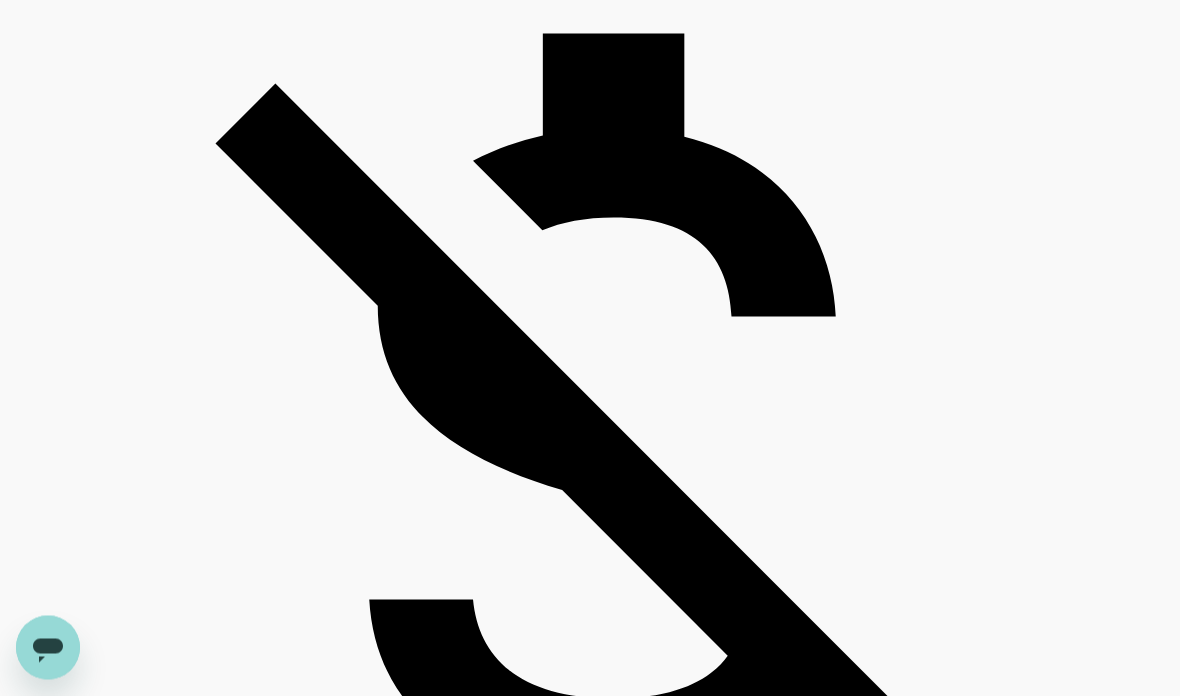 scroll, scrollTop: 4410, scrollLeft: 0, axis: vertical 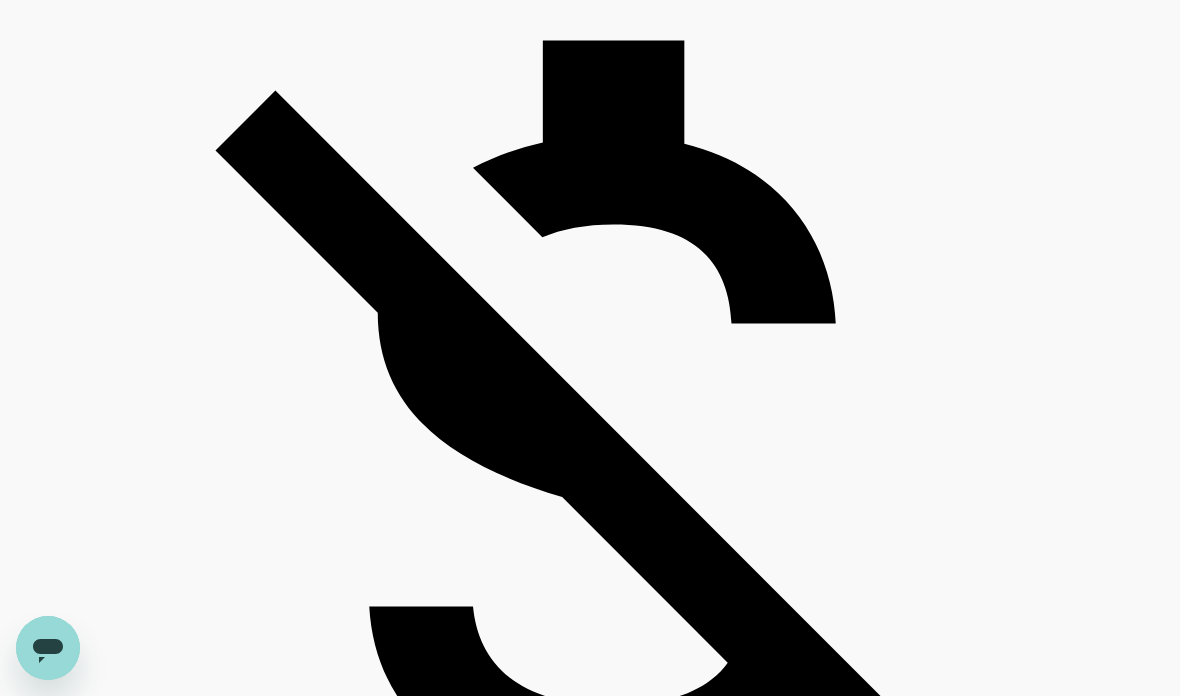 click on "View options" at bounding box center (63, 47029) 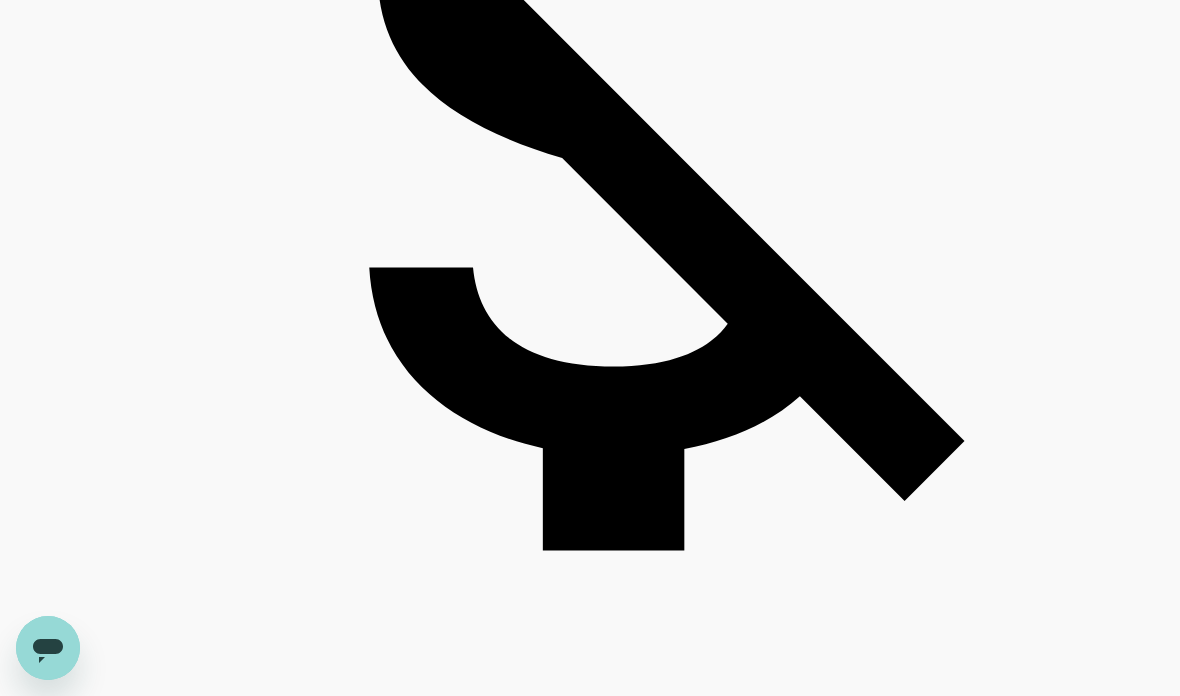 scroll, scrollTop: 4735, scrollLeft: 0, axis: vertical 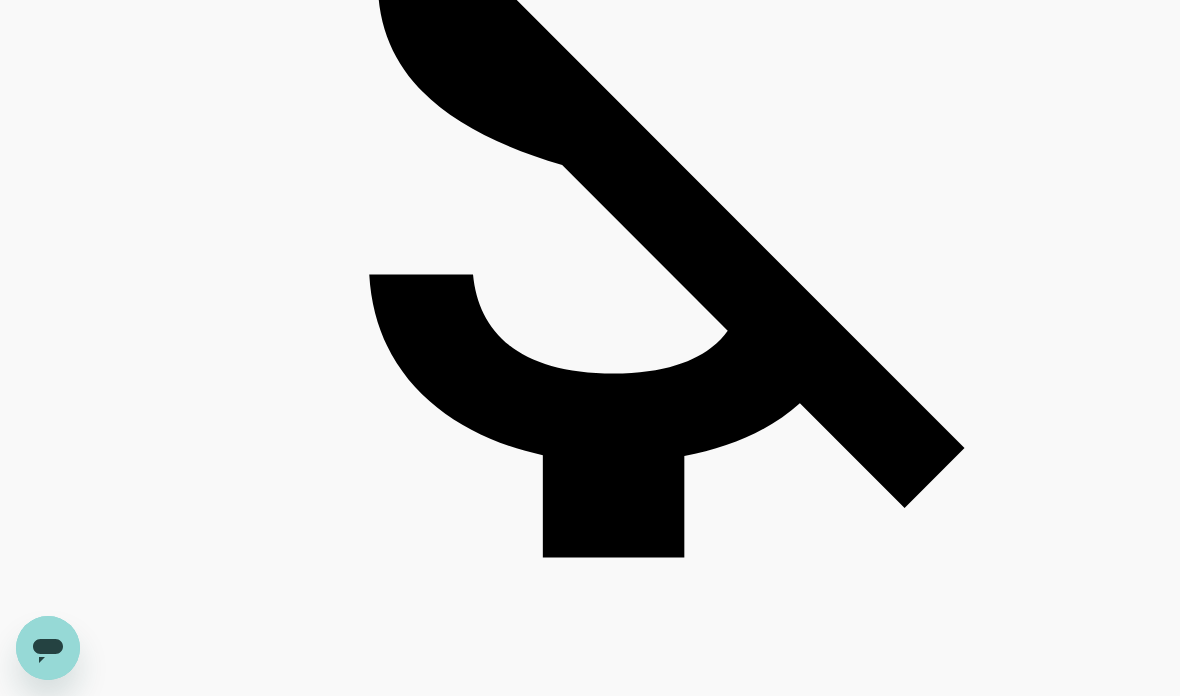 click on "MYR 161.84" at bounding box center (471, 47087) 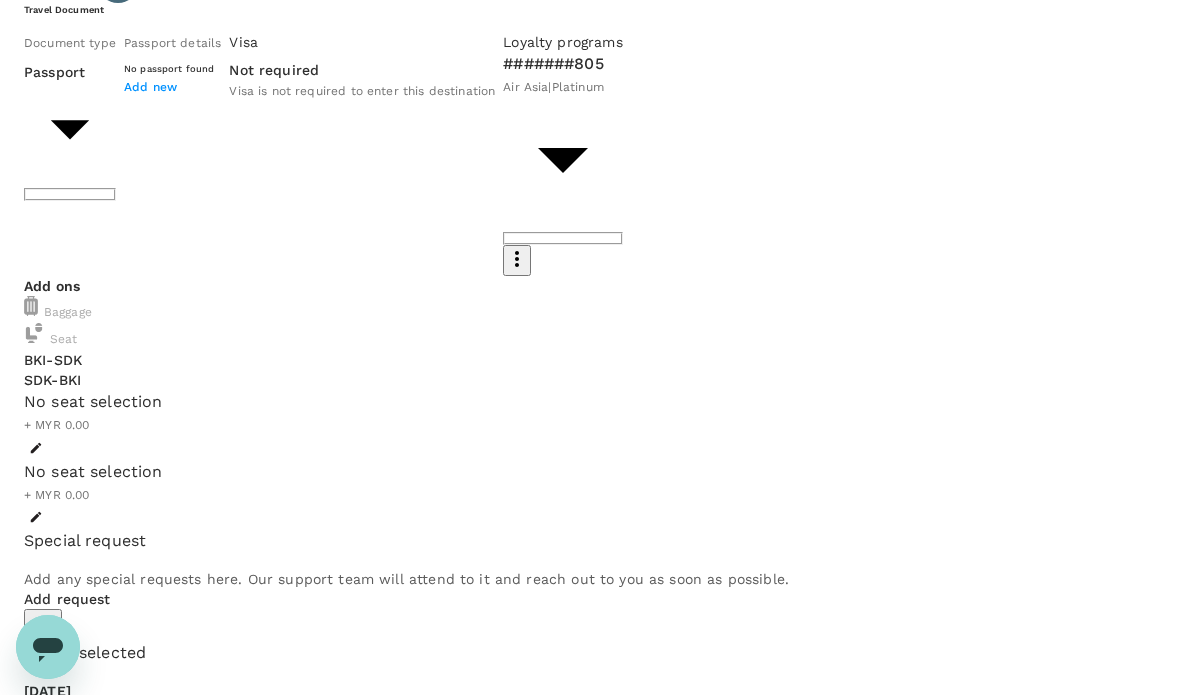 scroll, scrollTop: 171, scrollLeft: 0, axis: vertical 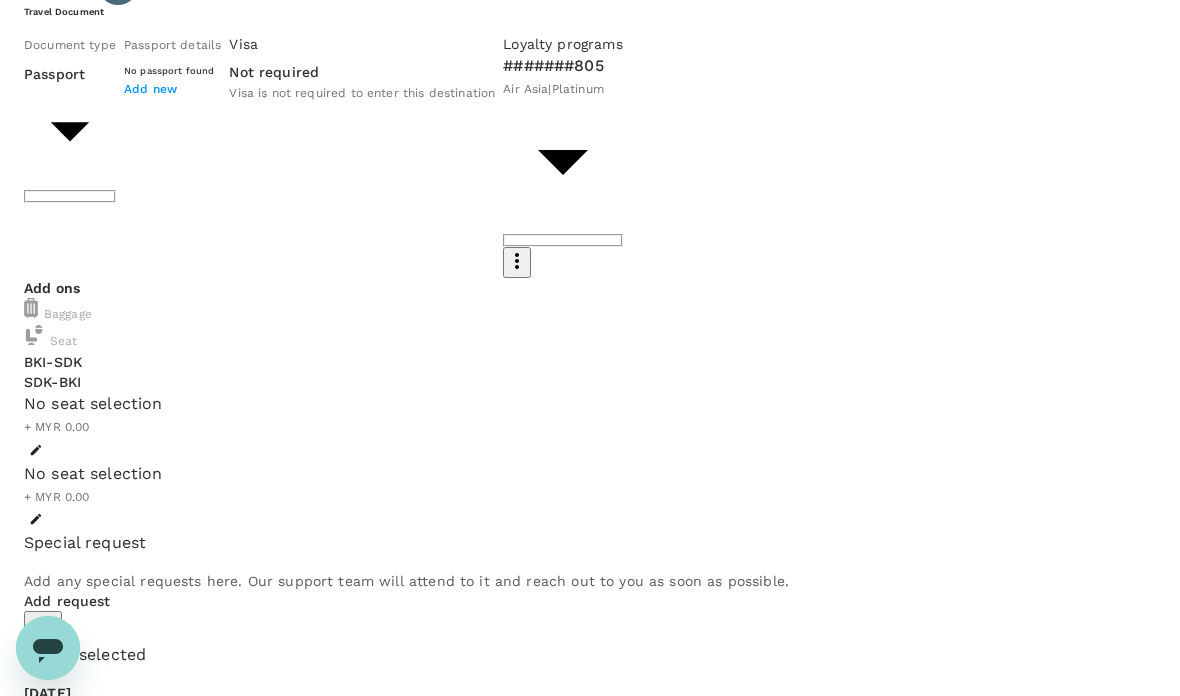 click on "No seat selection + MYR 0.00" at bounding box center (590, 427) 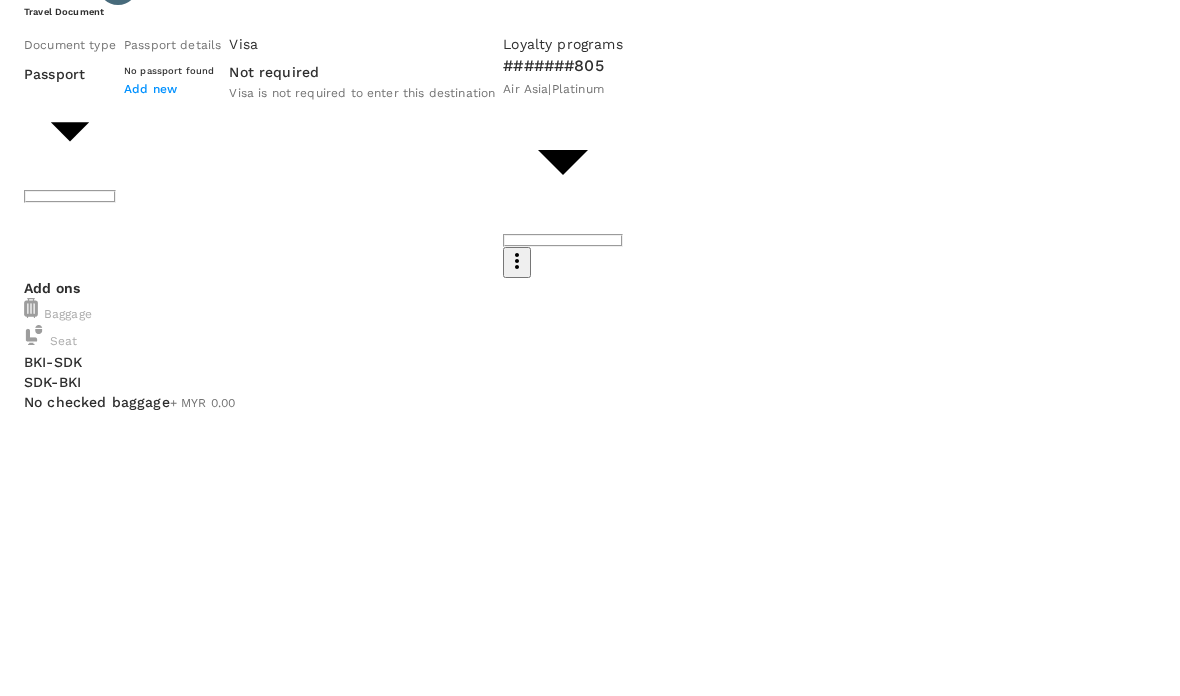 scroll, scrollTop: 894, scrollLeft: 0, axis: vertical 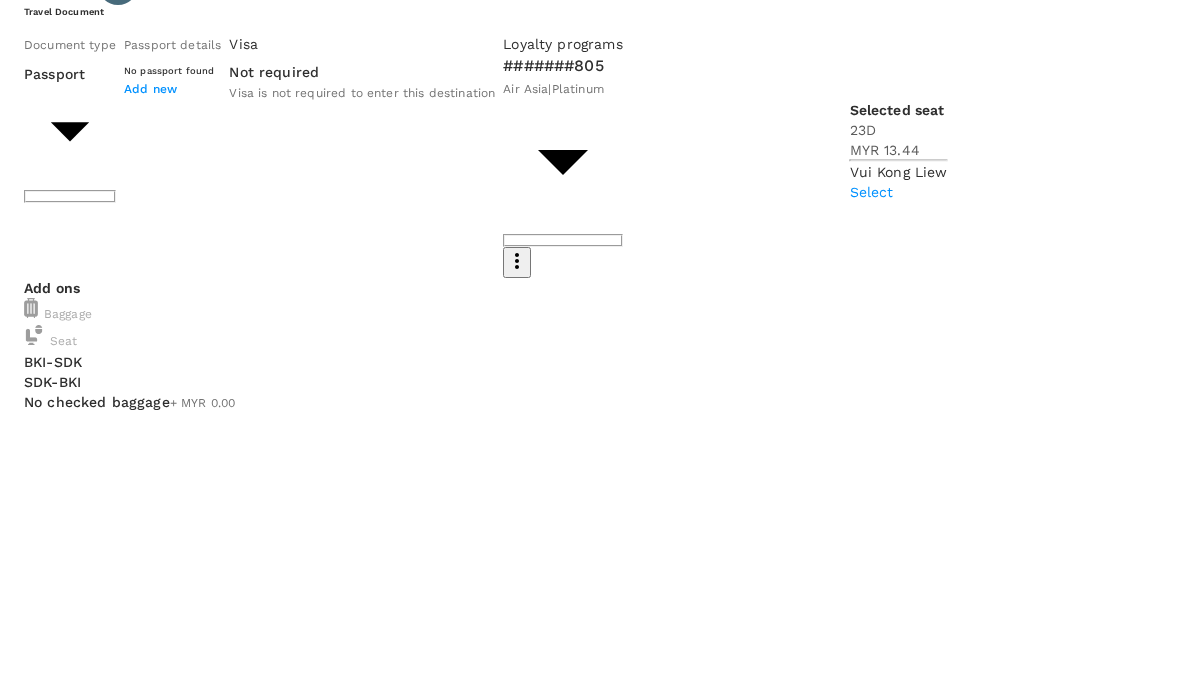 click on "Select" at bounding box center [899, 191] 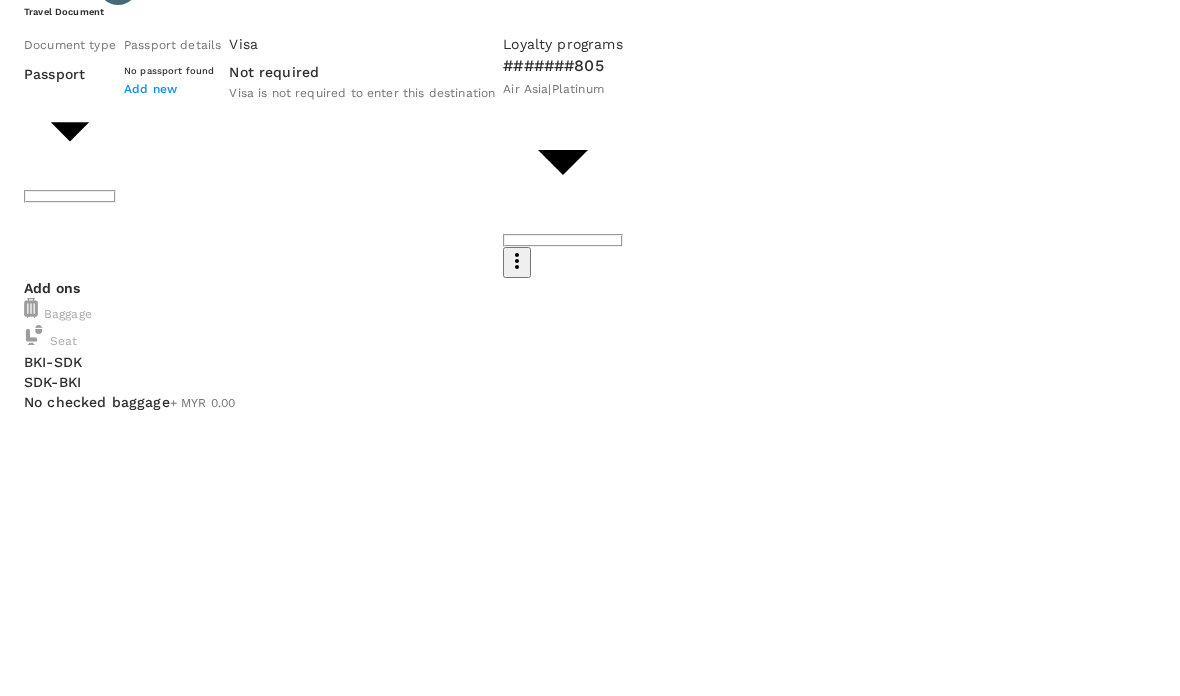 click at bounding box center (590, 3989) 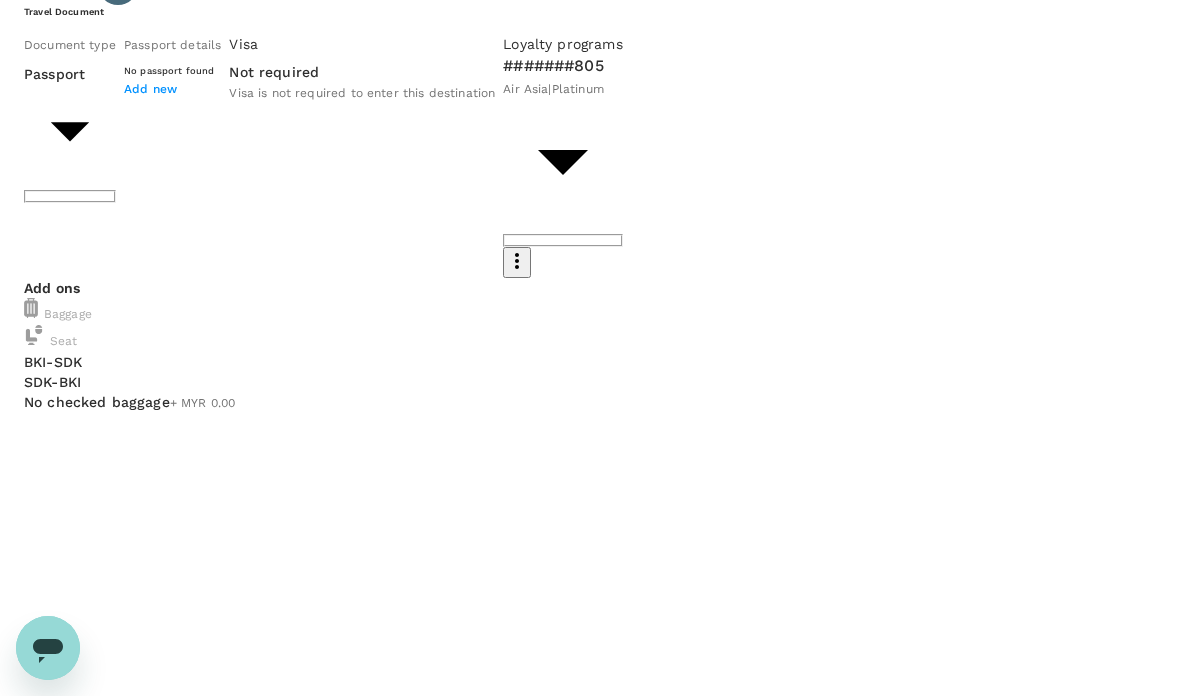 click on "Back to flight results Flight review Traveller(s) Traveller   1 : [PERSON_NAME] Kong   Liew Travel Document Document type Passport Passport ​ Passport details No passport found Add new Visa Not required Visa is not required to enter this destination Loyalty programs #######805 Air Asia |  Platinum 08d5c184-8c5e-448c-9da3-ee890406fd56 ​ Add ons Baggage Seat BKI  -  SDK SDK  -  BKI No checked baggage + MYR 0.00 ​ No checked baggage + MYR 0.00 ​ 23D + MYR 13.44 No seat selection + MYR 0.00 Special request Add any special requests here. Our support team will attend to it and reach out to you as soon as possible. Add request You've selected [DATE] 09:15 10:05 BKI Direct ,  0h 50min SDK [DATE] 15:05 15:50 SDK Direct ,  0h 45min BKI View flight details Price summary Total fare (1 traveller(s)) MYR 167.74 Air fare MYR 154.30 Baggage fee MYR 0.00 Seat fee MYR 13.44 Service fee MYR 7.54 Total MYR 175.28 Continue to payment details Version 3.48.0 Privacy Policy Terms of Use Help Centre Edit" at bounding box center [590, 1909] 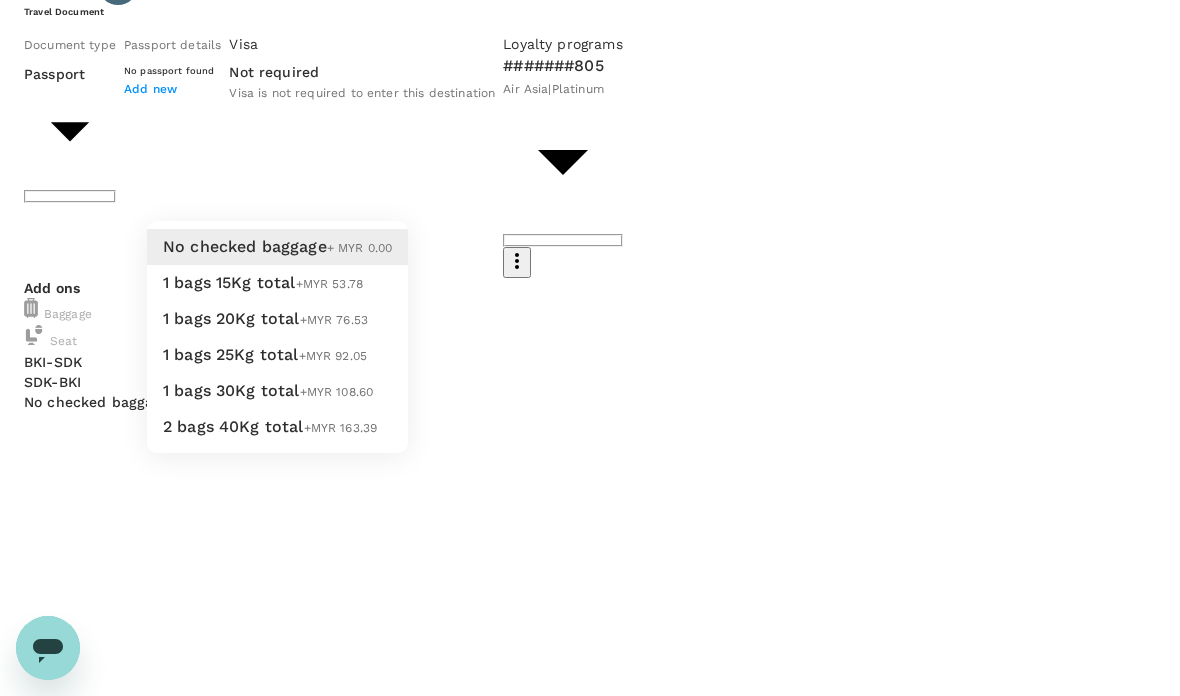 click on "1 bags 20Kg total +MYR 76.53" at bounding box center [277, 319] 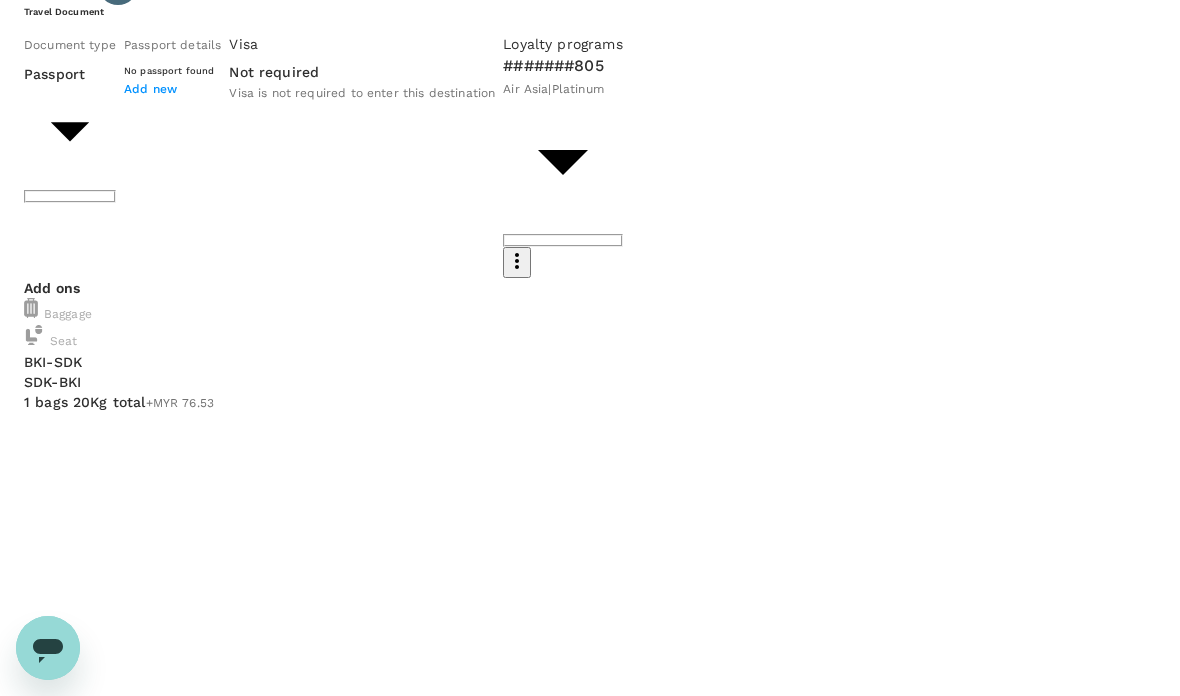click on "Back to flight results Flight review Traveller(s) Traveller   1 : [PERSON_NAME] Kong   Liew Travel Document Document type Passport Passport ​ Passport details No passport found Add new Visa Not required Visa is not required to enter this destination Loyalty programs #######805 Air Asia |  Platinum 08d5c184-8c5e-448c-9da3-ee890406fd56 ​ Add ons Baggage Seat BKI  -  SDK SDK  -  BKI 1 bags 20Kg total +MYR 76.53 2 - 76.53 ​ No checked baggage + MYR 0.00 ​ 23D + MYR 13.44 No seat selection + MYR 0.00 Special request Add any special requests here. Our support team will attend to it and reach out to you as soon as possible. Add request You've selected [DATE] 09:15 10:05 BKI Direct ,  0h 50min SDK [DATE] 15:05 15:50 SDK Direct ,  0h 45min BKI View flight details Price summary Total fare (1 traveller(s)) MYR 167.74 Air fare MYR 154.30 Baggage fee MYR 0.00 Seat fee MYR 13.44 Service fee MYR 7.54 Total MYR 175.28 Continue to payment details Version 3.48.0 Privacy Policy Terms of Use Edit" at bounding box center [590, 1909] 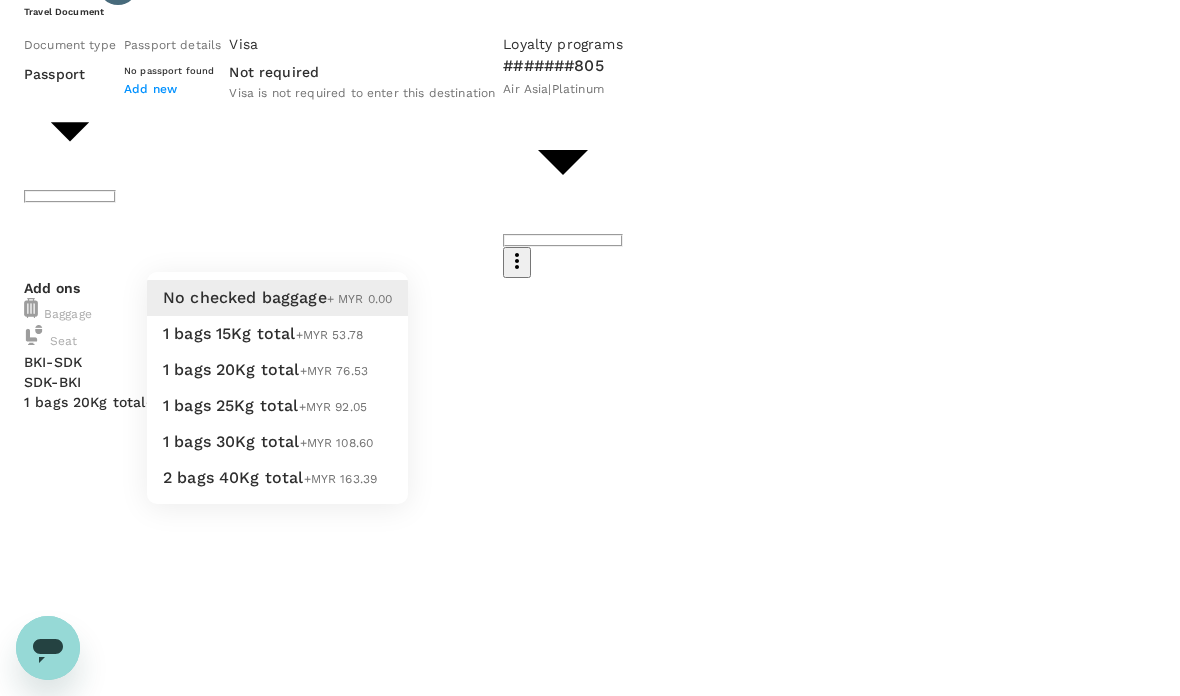 click on "1 bags 15Kg total +MYR 53.78" at bounding box center [277, 334] 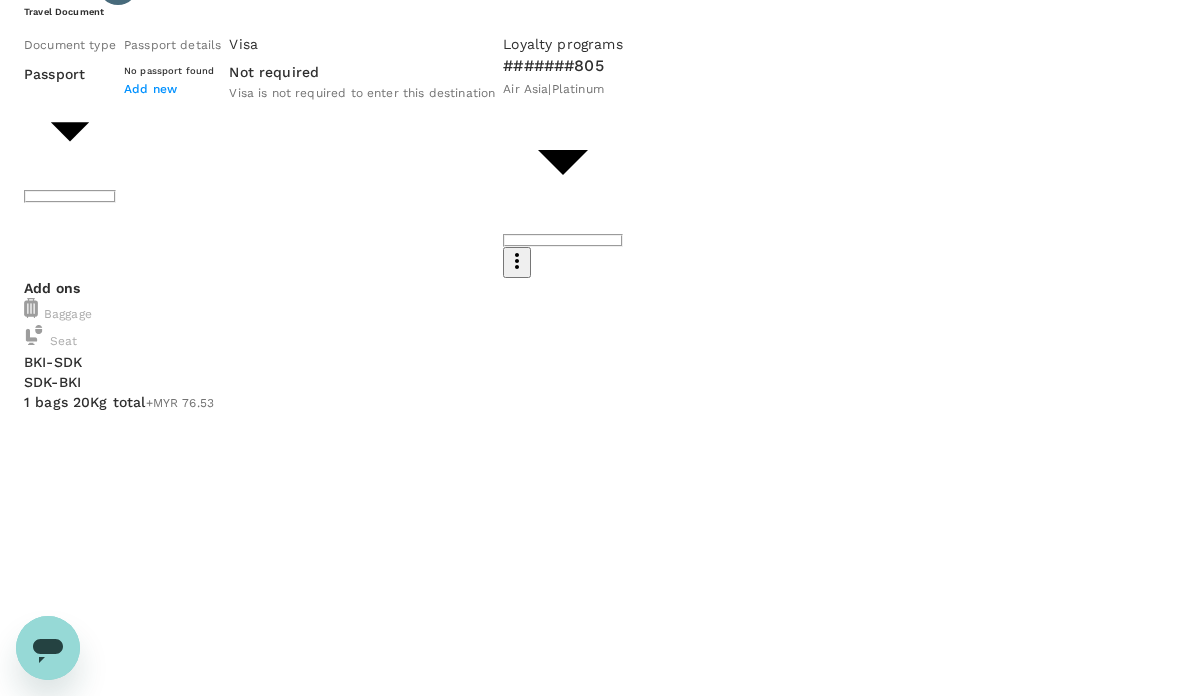 type on "1 - 53.78" 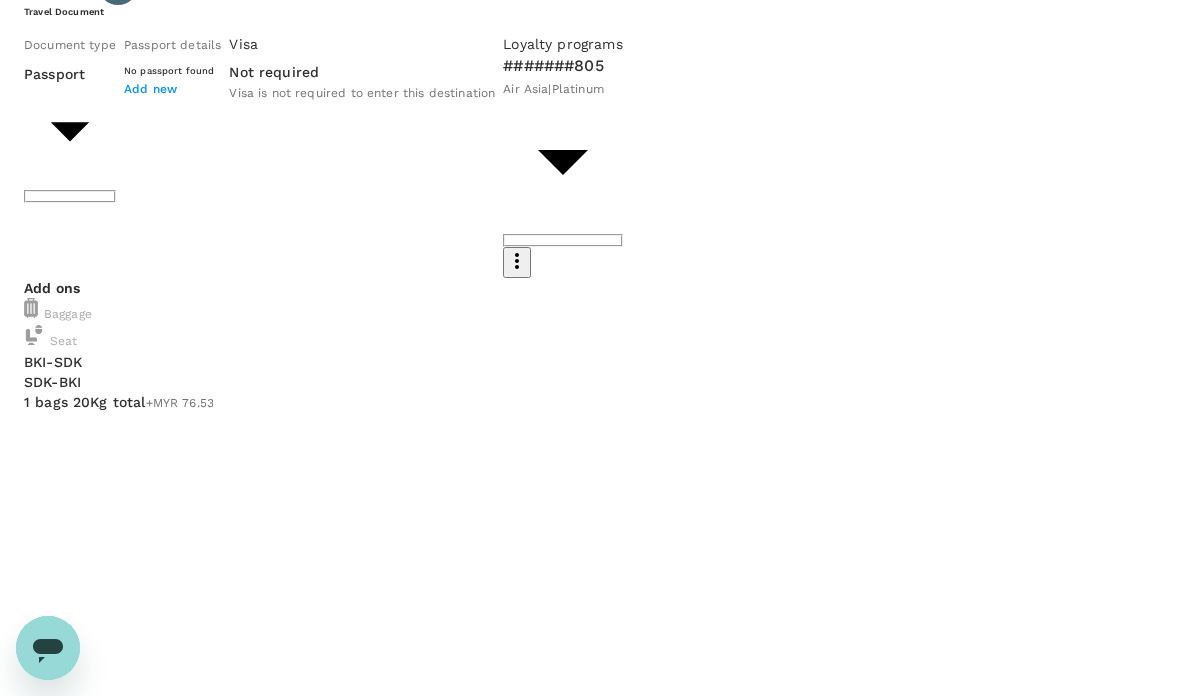 click at bounding box center (36, 2881) 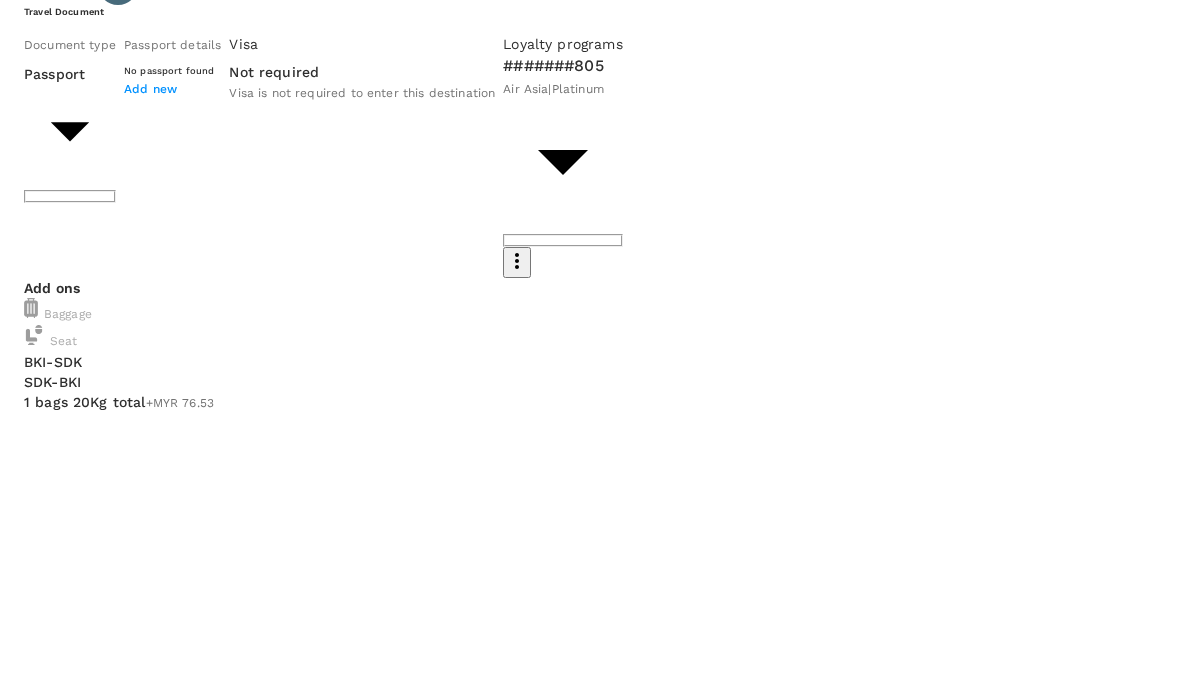 scroll, scrollTop: 1052, scrollLeft: 0, axis: vertical 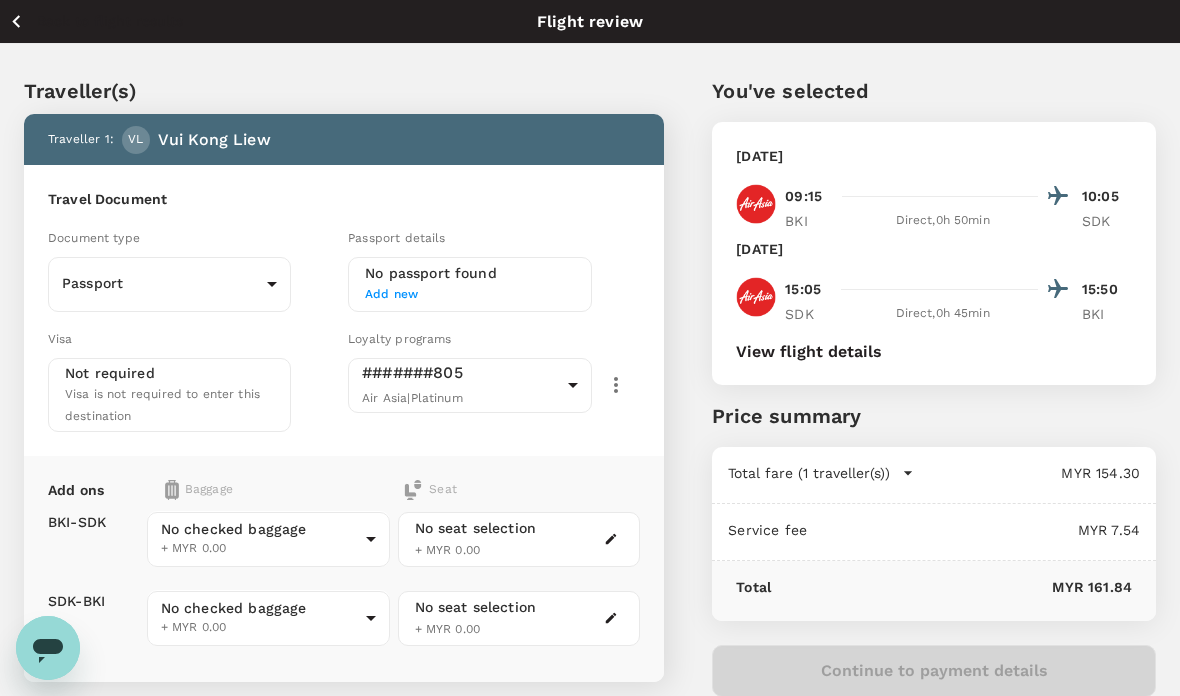 click 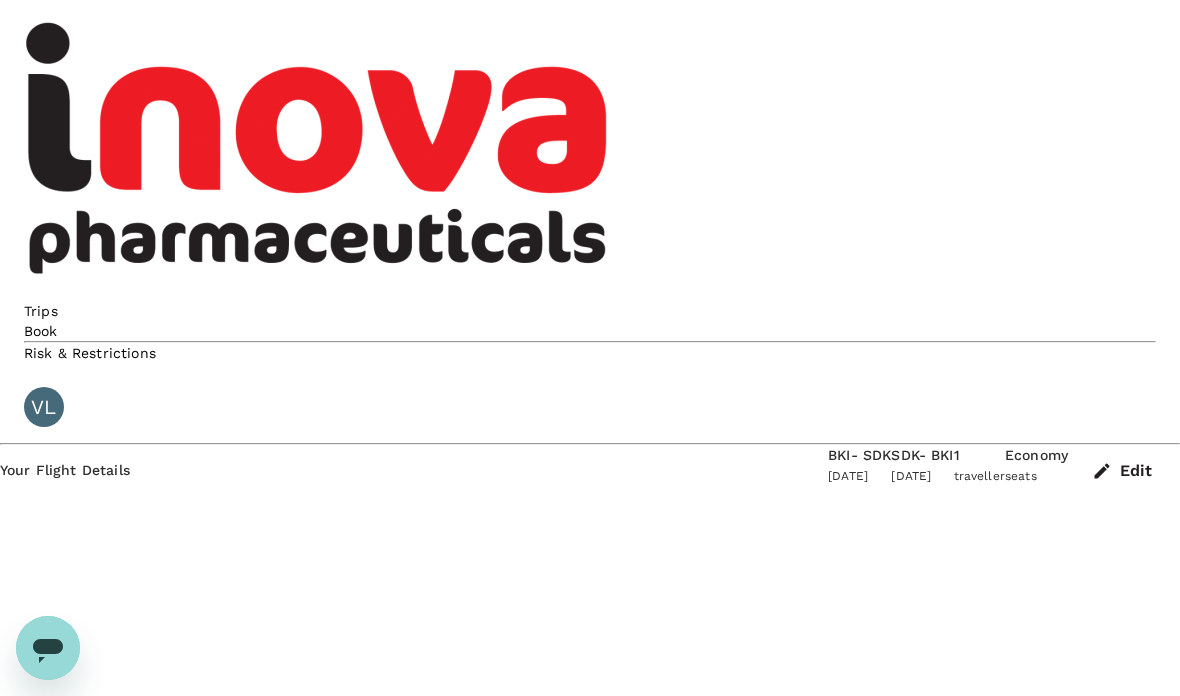 scroll, scrollTop: 80, scrollLeft: 0, axis: vertical 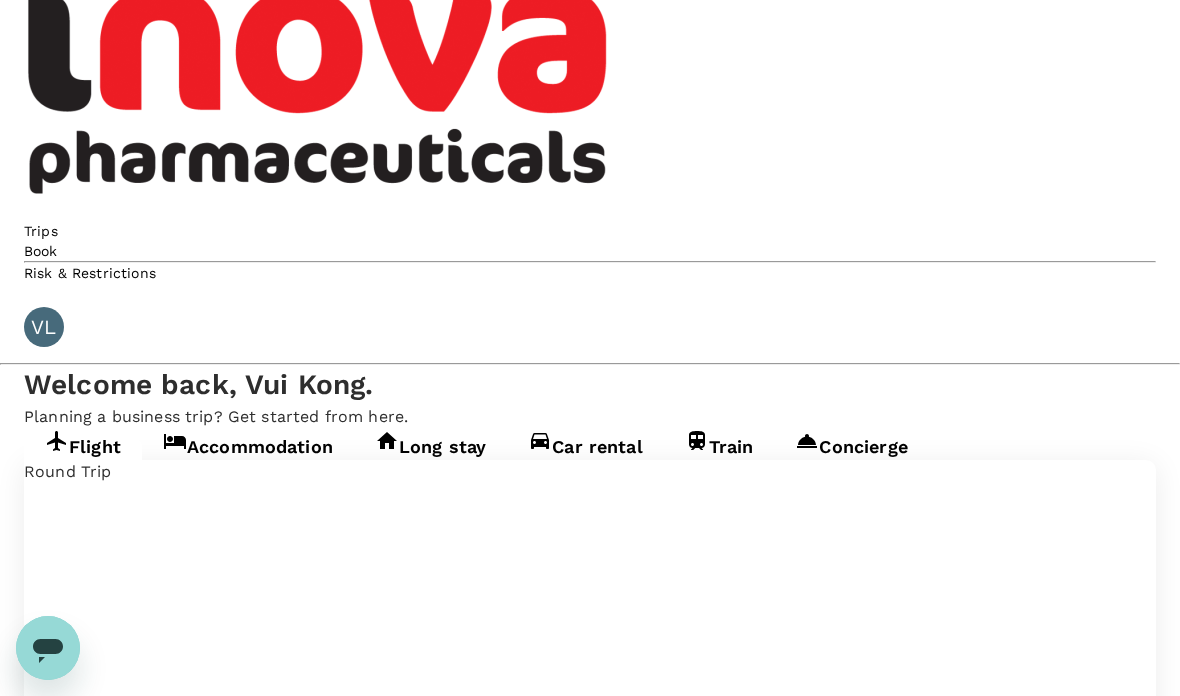 type on "Kota Kinabalu Intl (BKI)" 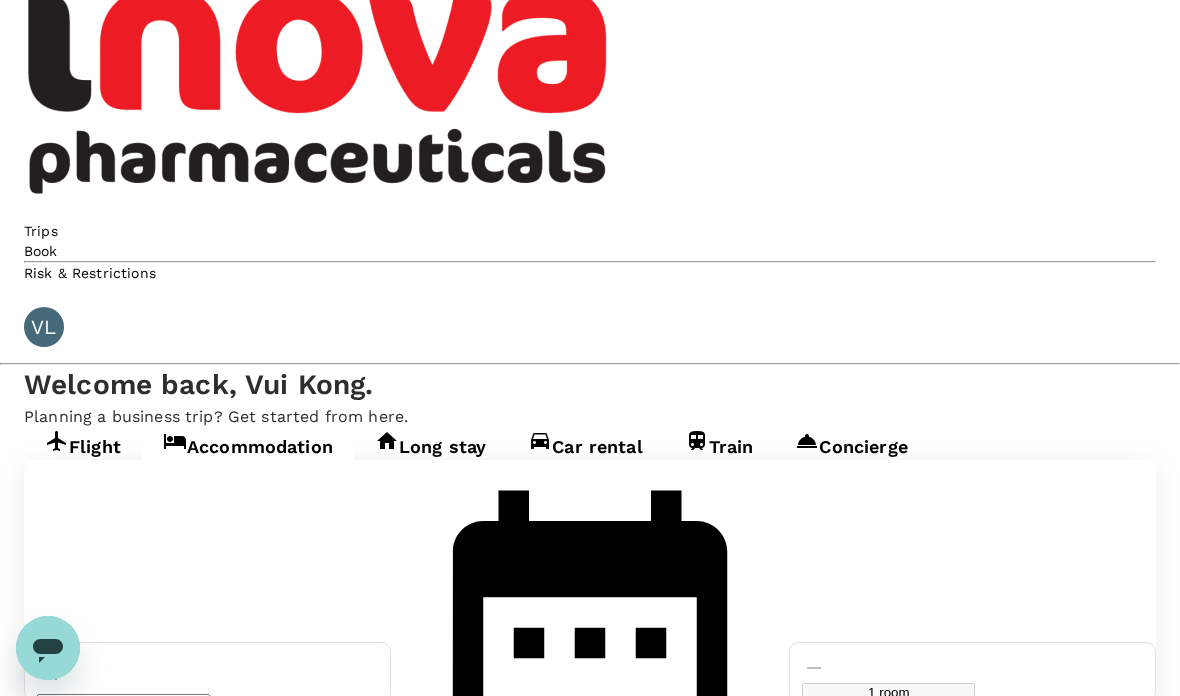 click on "Find hotels" at bounding box center [58, 1054] 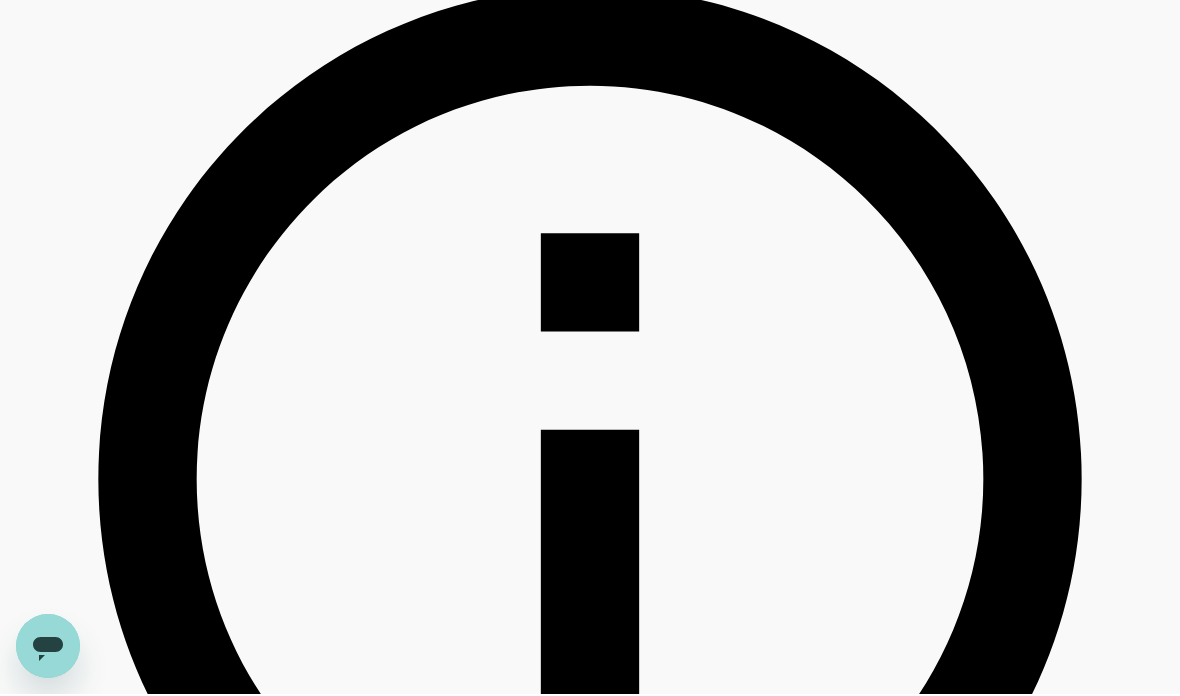 scroll, scrollTop: 1069, scrollLeft: 0, axis: vertical 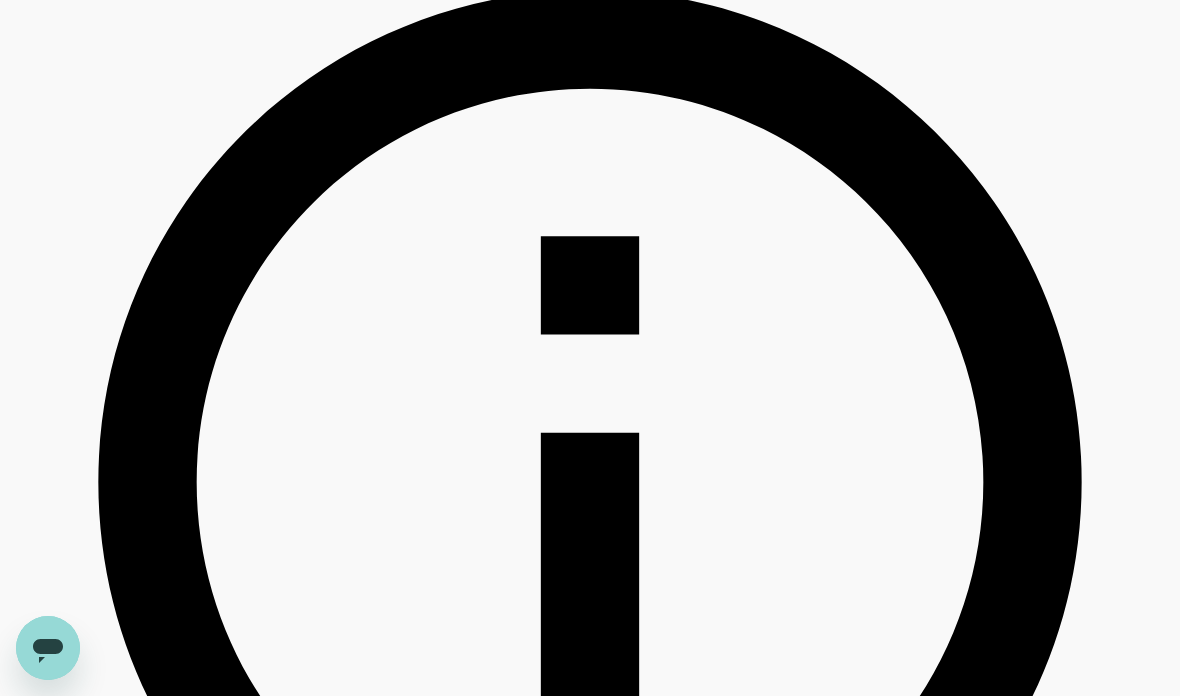 click at bounding box center (590, 30227) 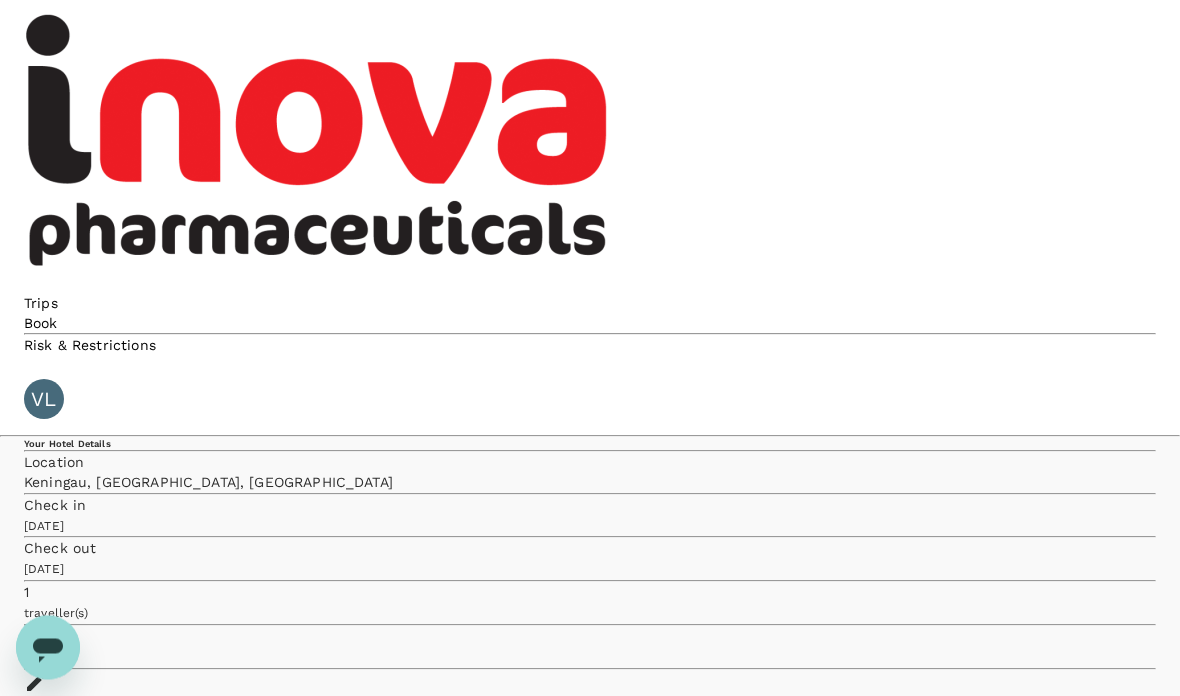 scroll, scrollTop: 0, scrollLeft: 0, axis: both 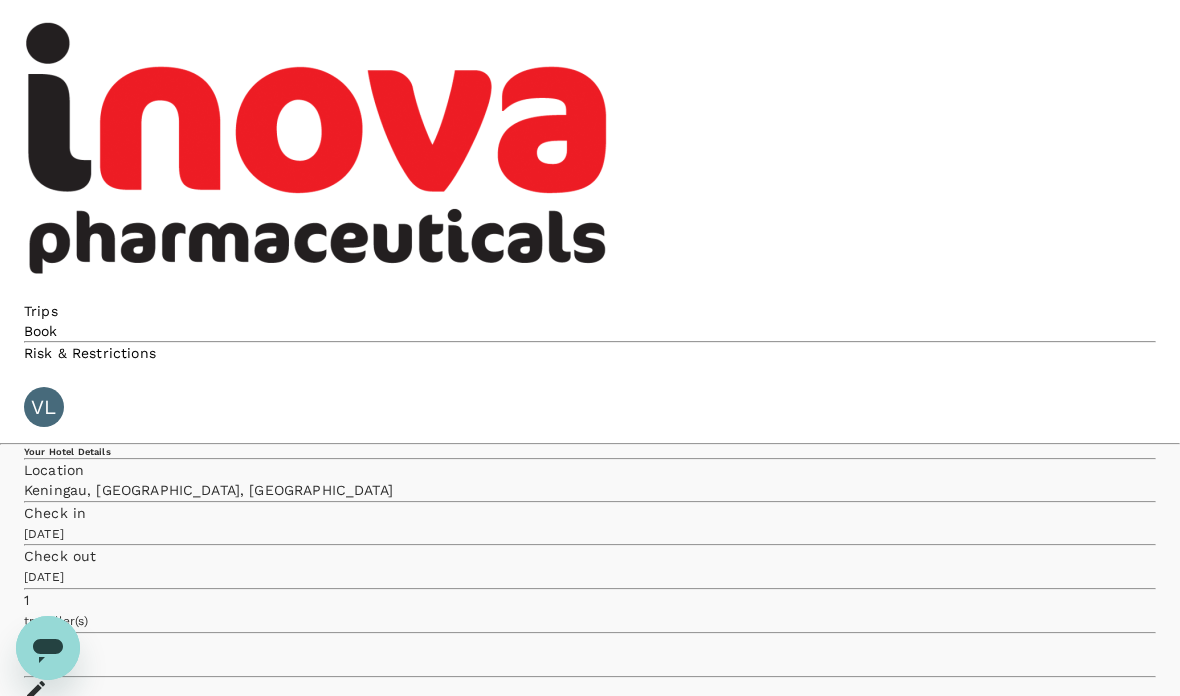 click on "Location Keningau, Sabah, Malaysia" at bounding box center (590, 480) 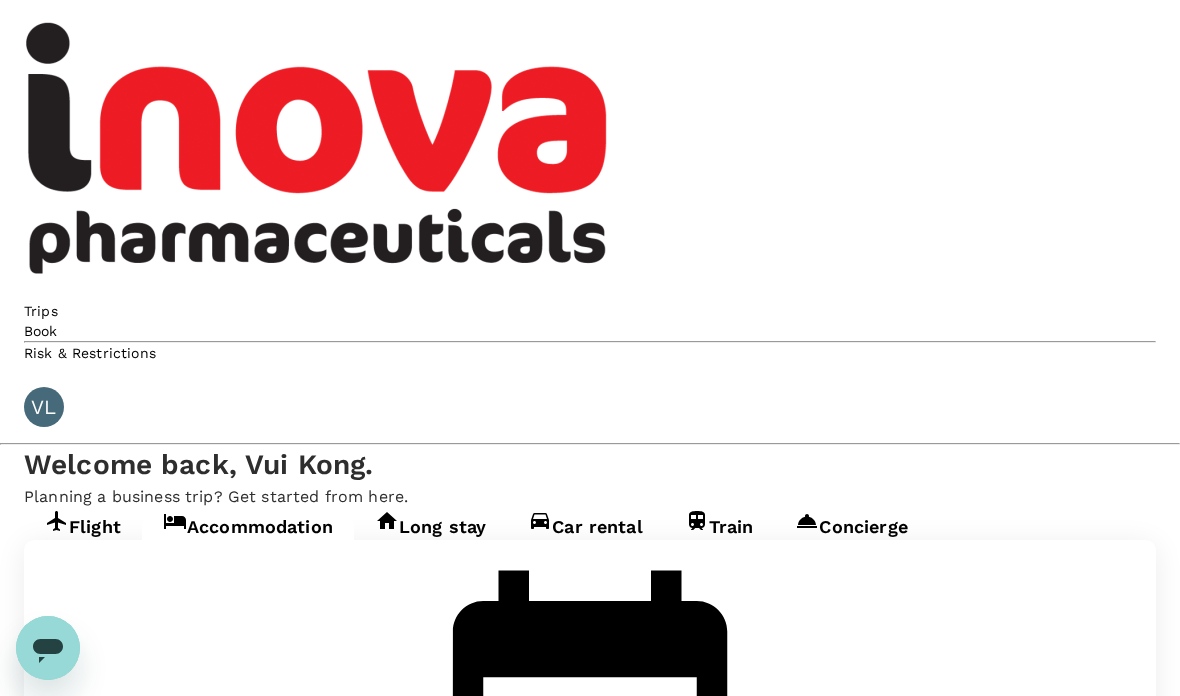 scroll, scrollTop: 80, scrollLeft: 0, axis: vertical 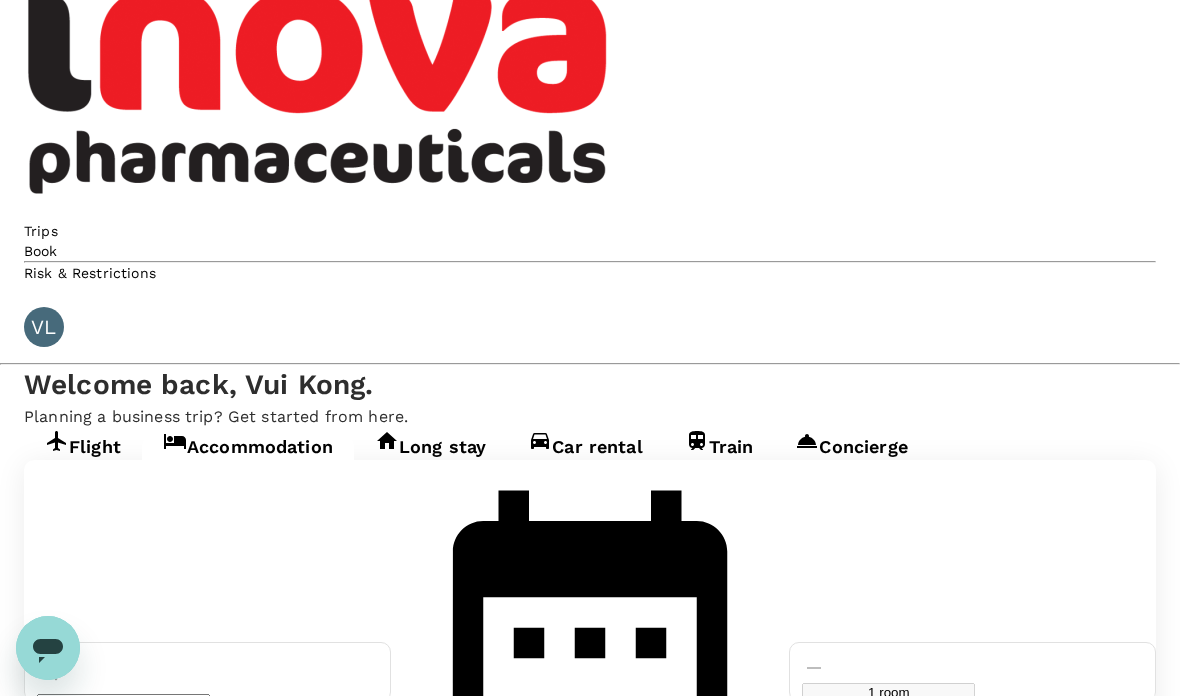 click on "Keningau" at bounding box center [123, 703] 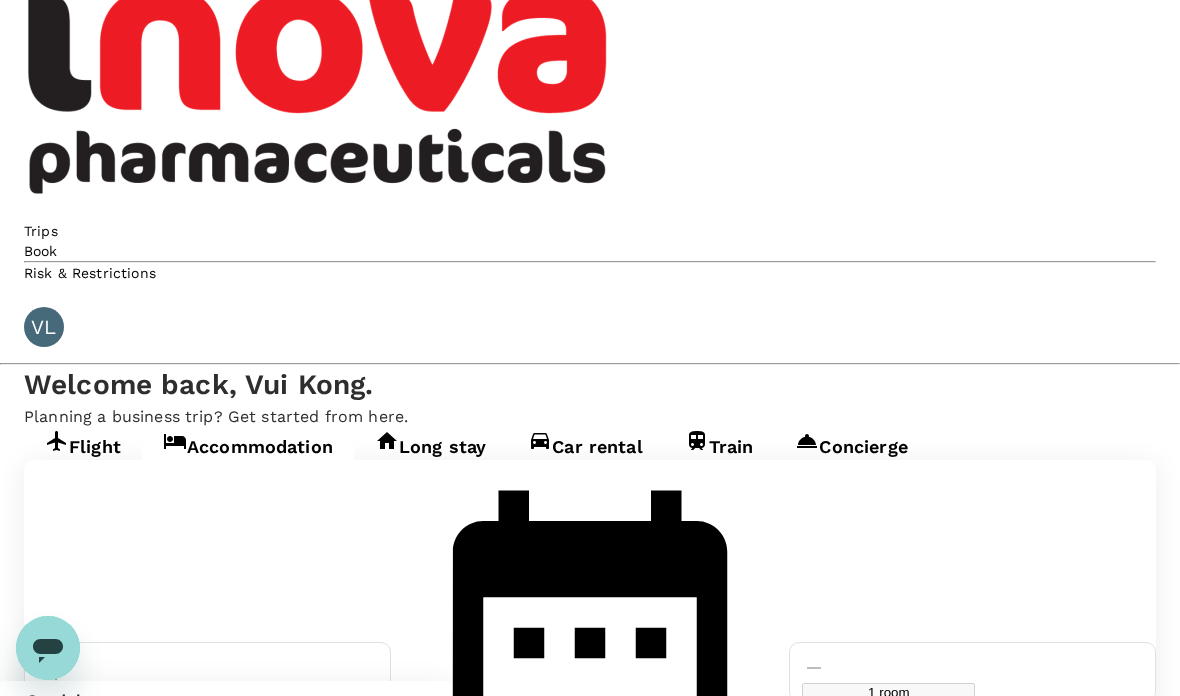 click on "Sandakan Sandakan, Sabah, Malaysia" at bounding box center (218, 721) 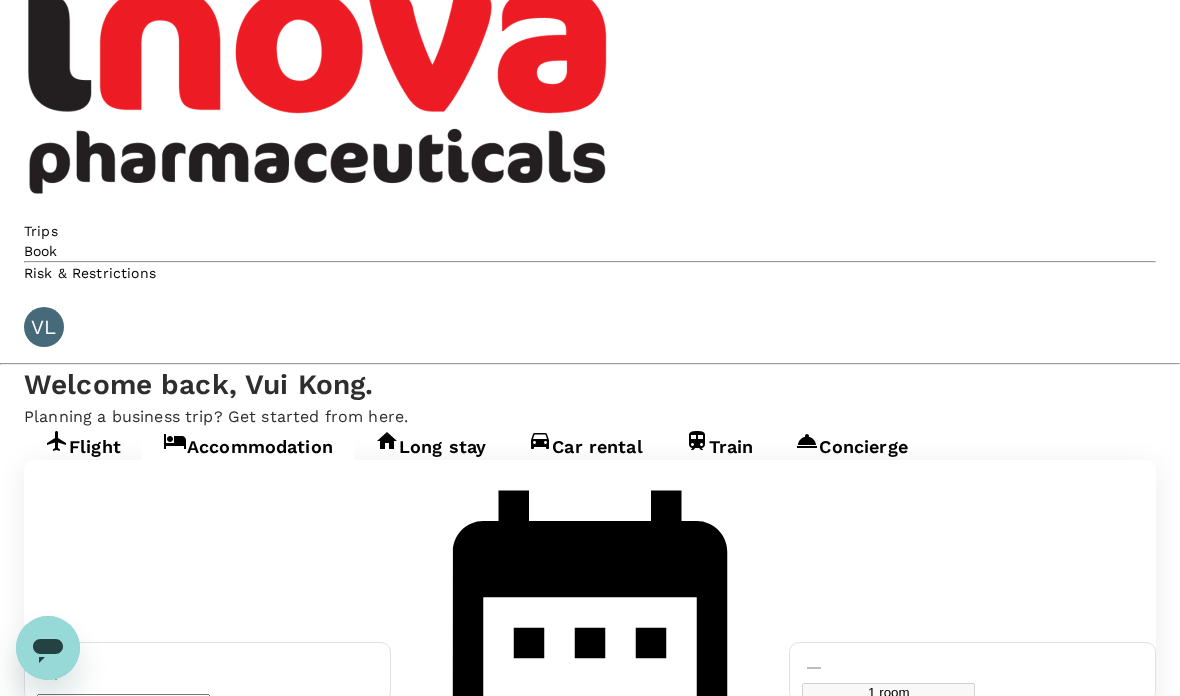 click on "30 Jul" at bounding box center [434, 846] 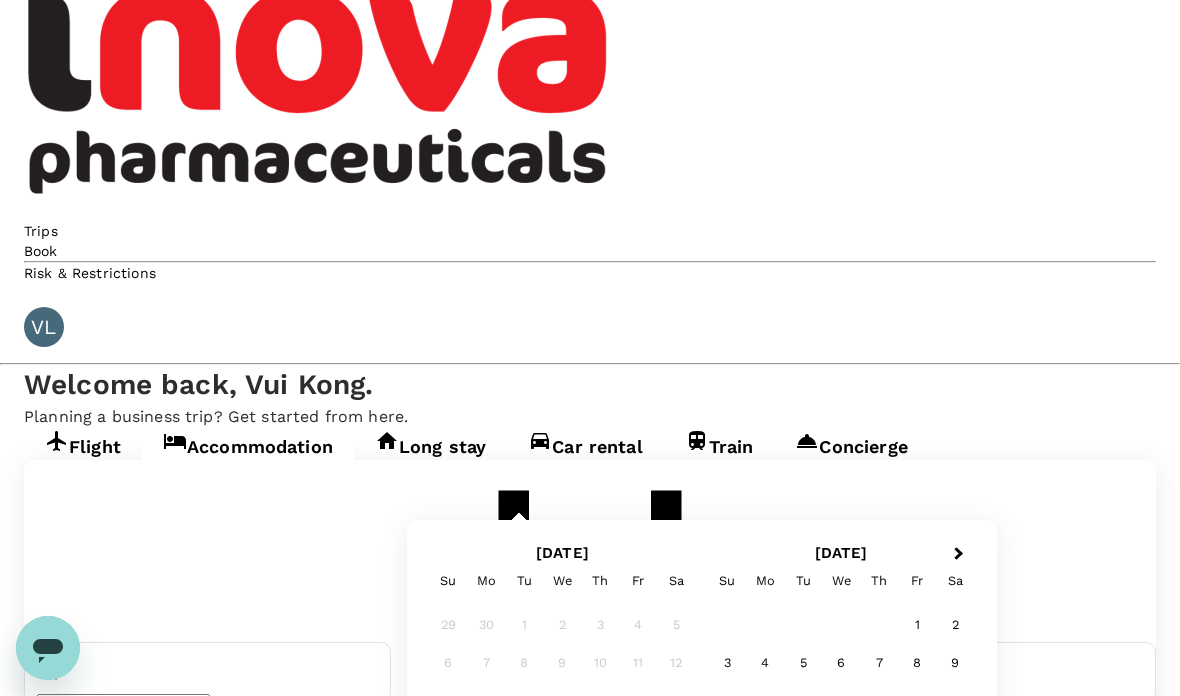 click on "19" at bounding box center [803, 739] 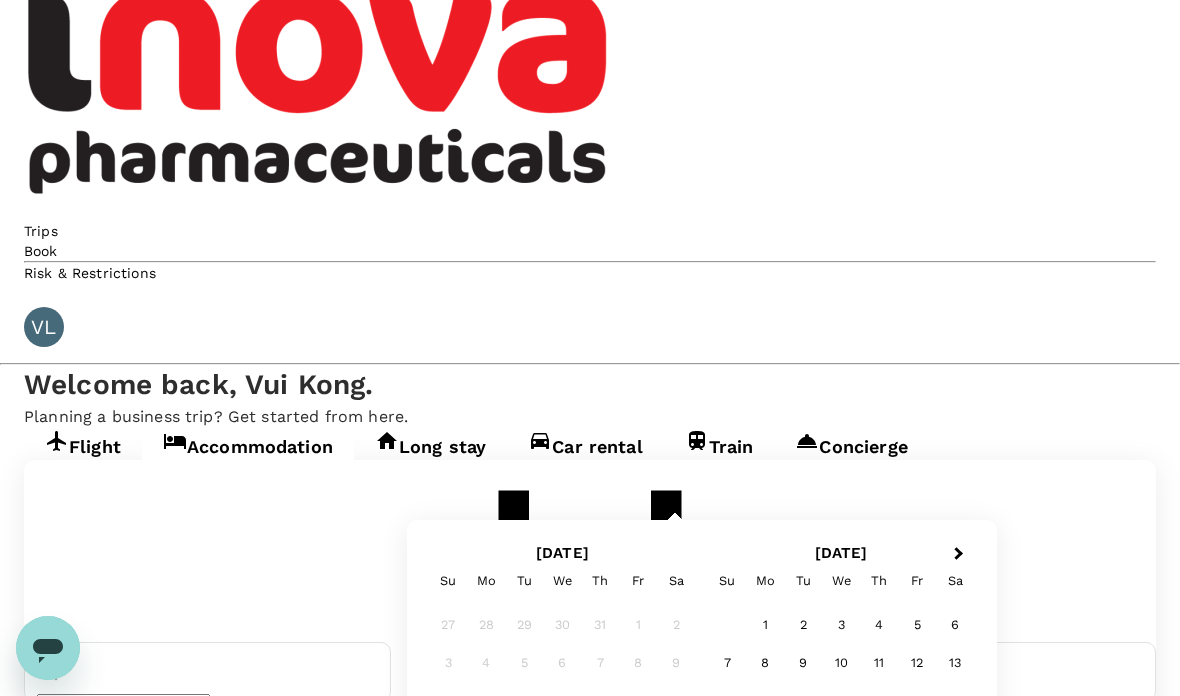 click on "22" at bounding box center (638, 739) 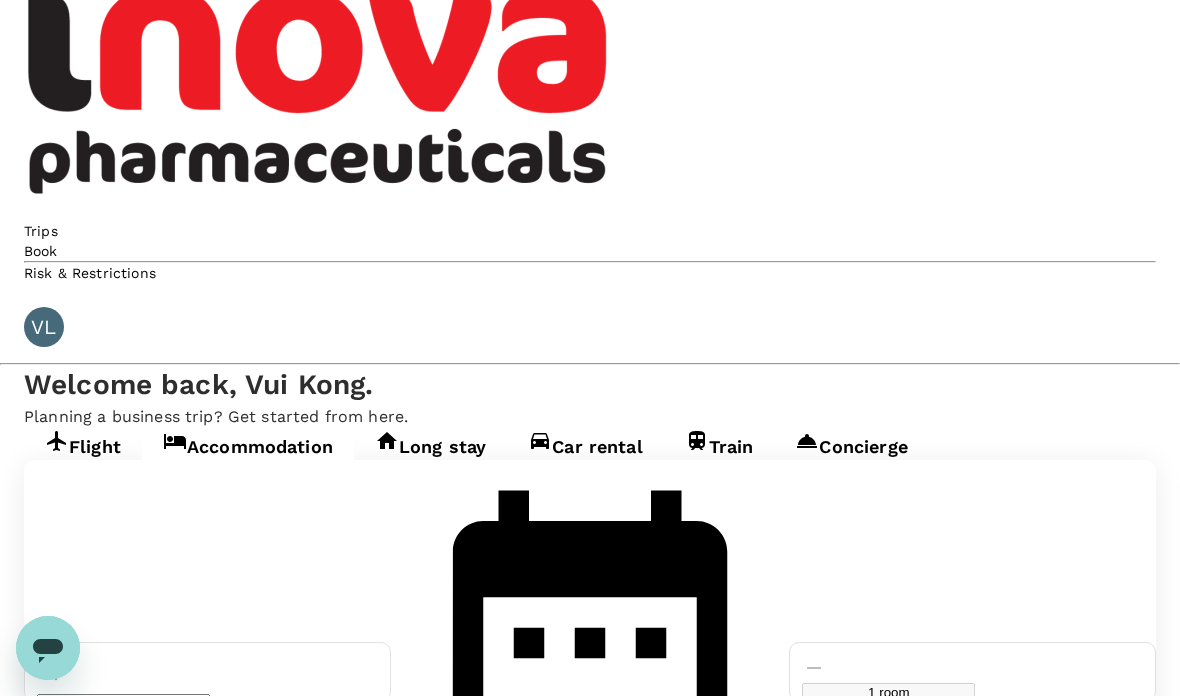 click on "Find hotels" at bounding box center [58, 1054] 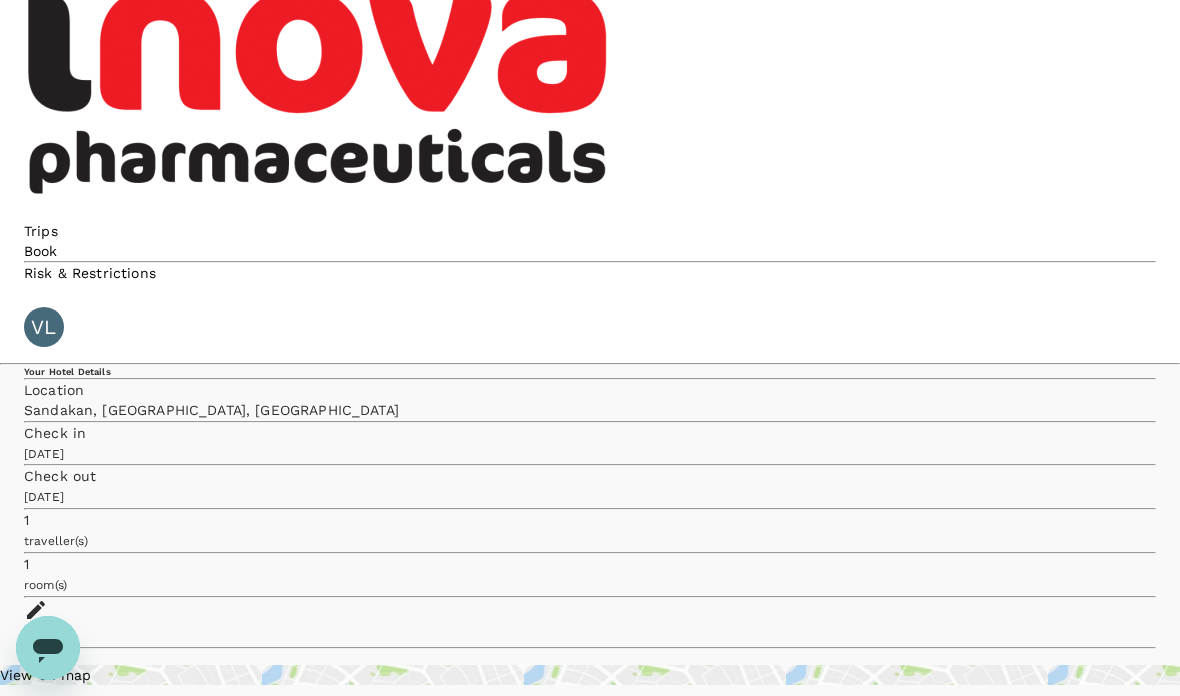 type on "436.08" 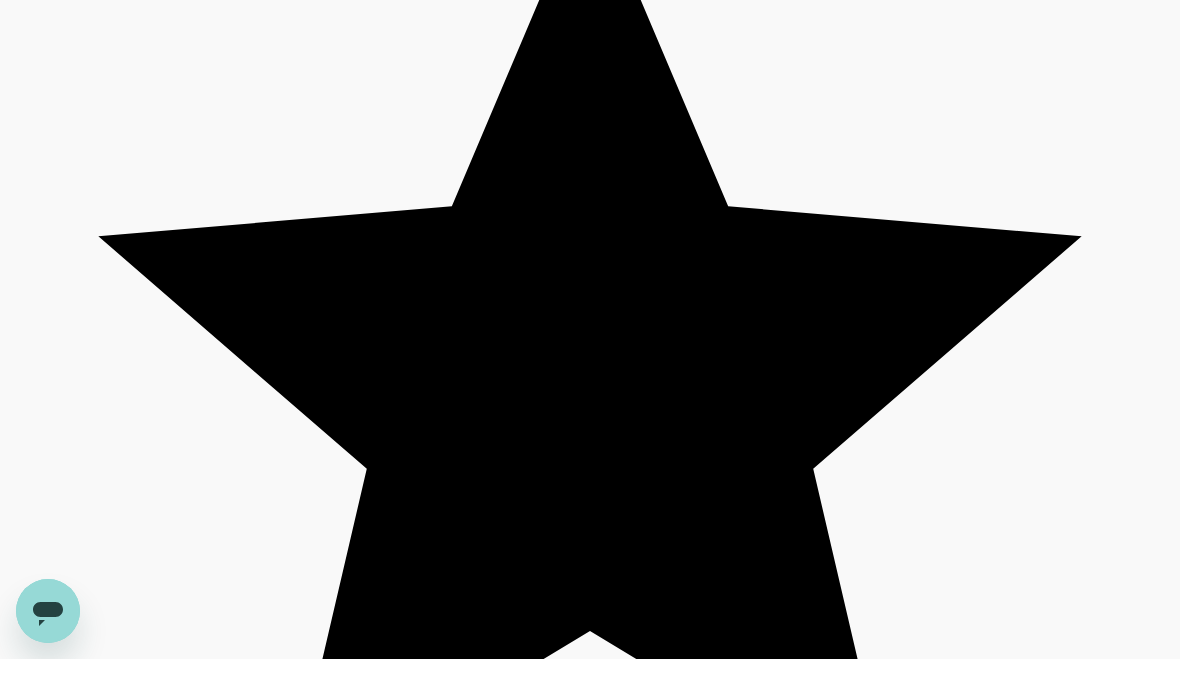 scroll, scrollTop: 5771, scrollLeft: 0, axis: vertical 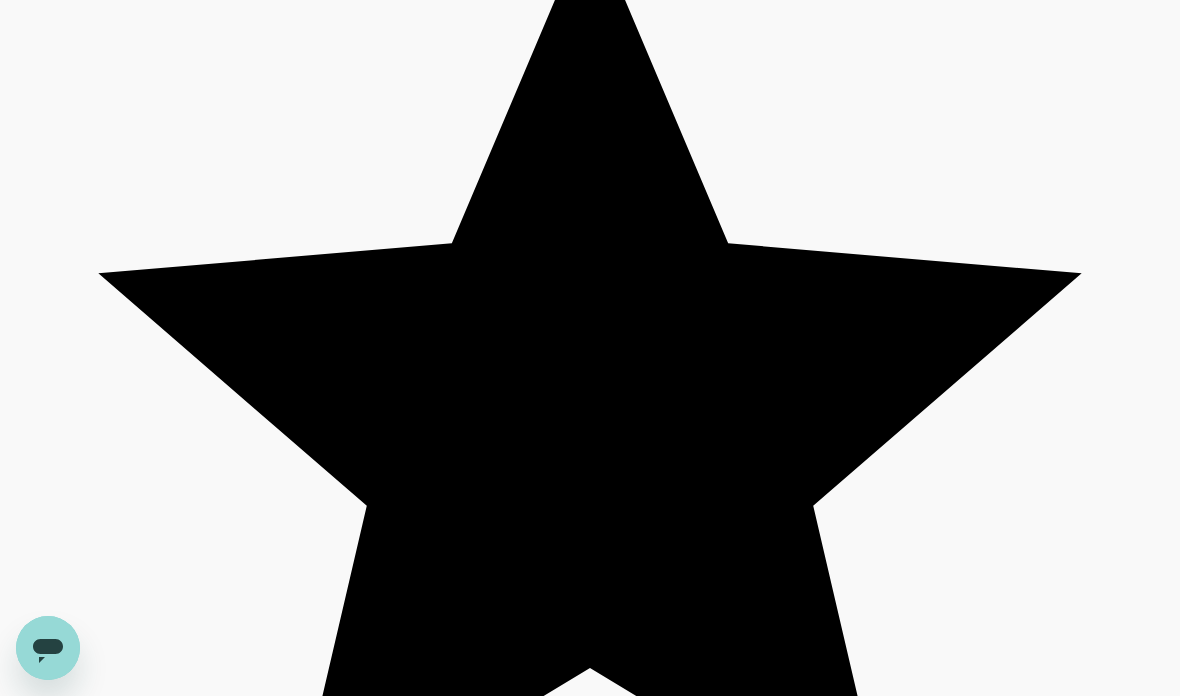 click on "2" at bounding box center [5, 135579] 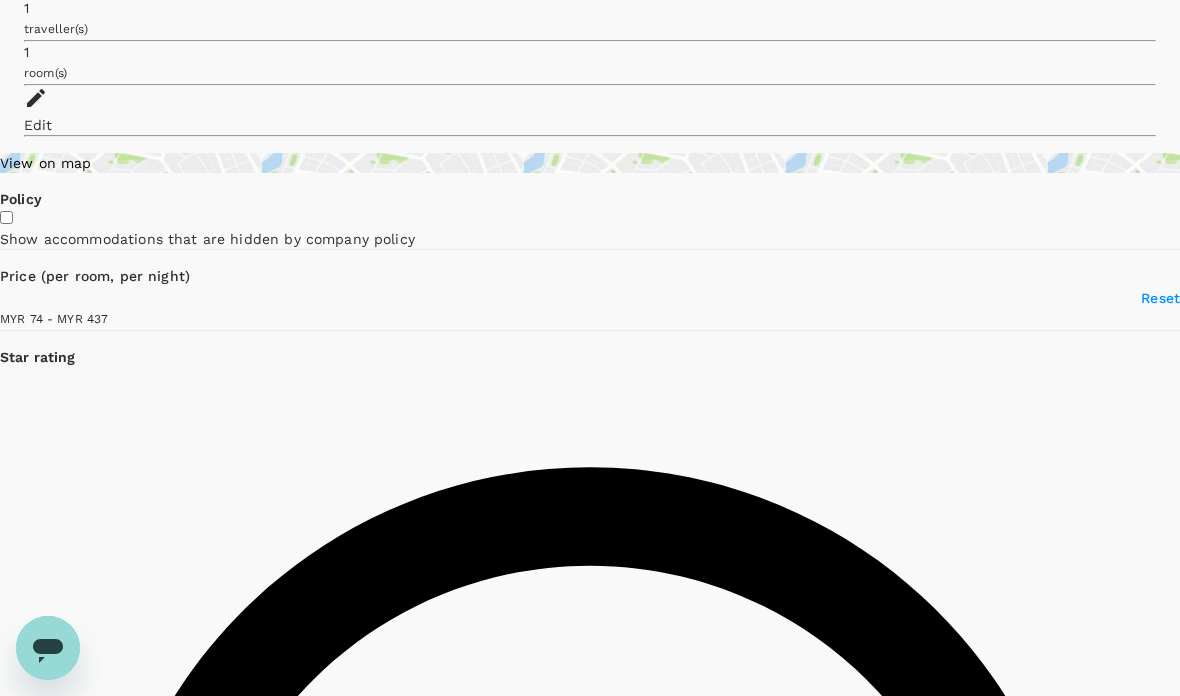 scroll, scrollTop: 0, scrollLeft: 0, axis: both 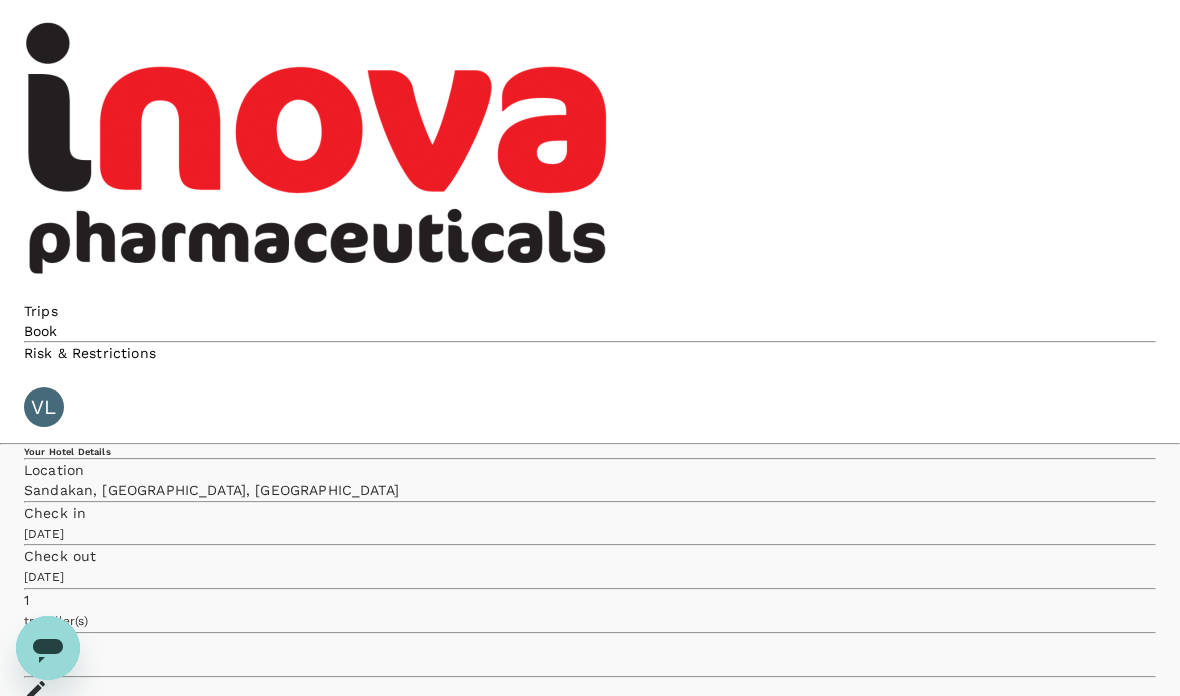 type on "436.08" 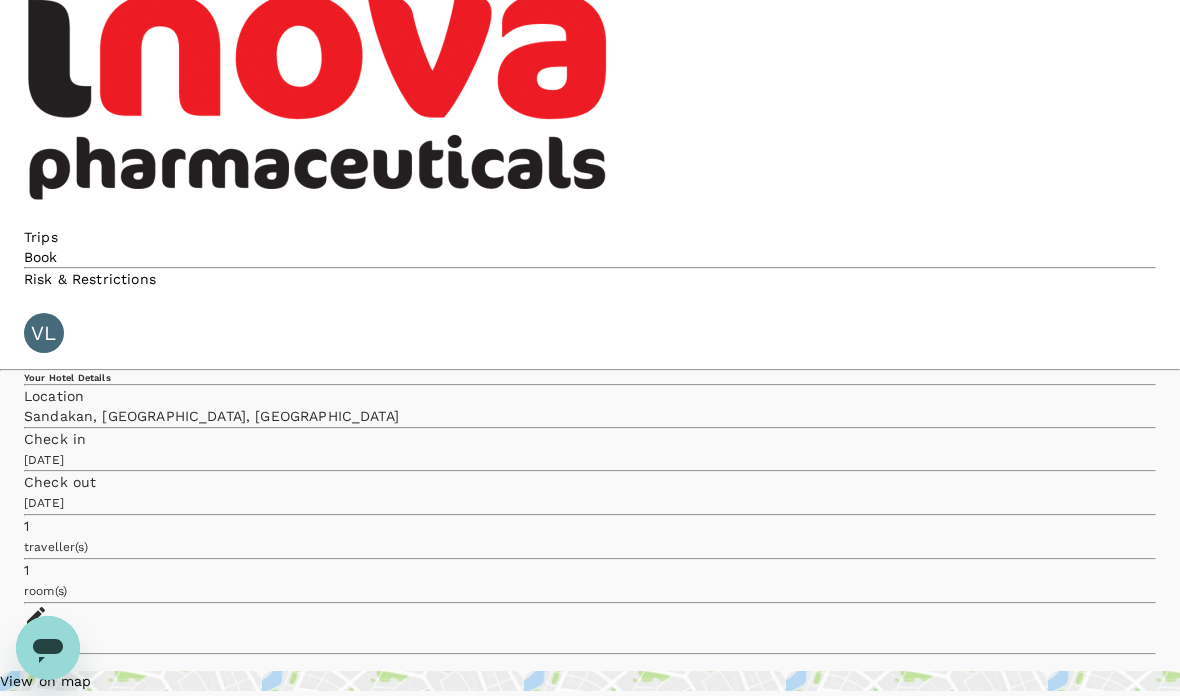 scroll, scrollTop: 0, scrollLeft: 0, axis: both 